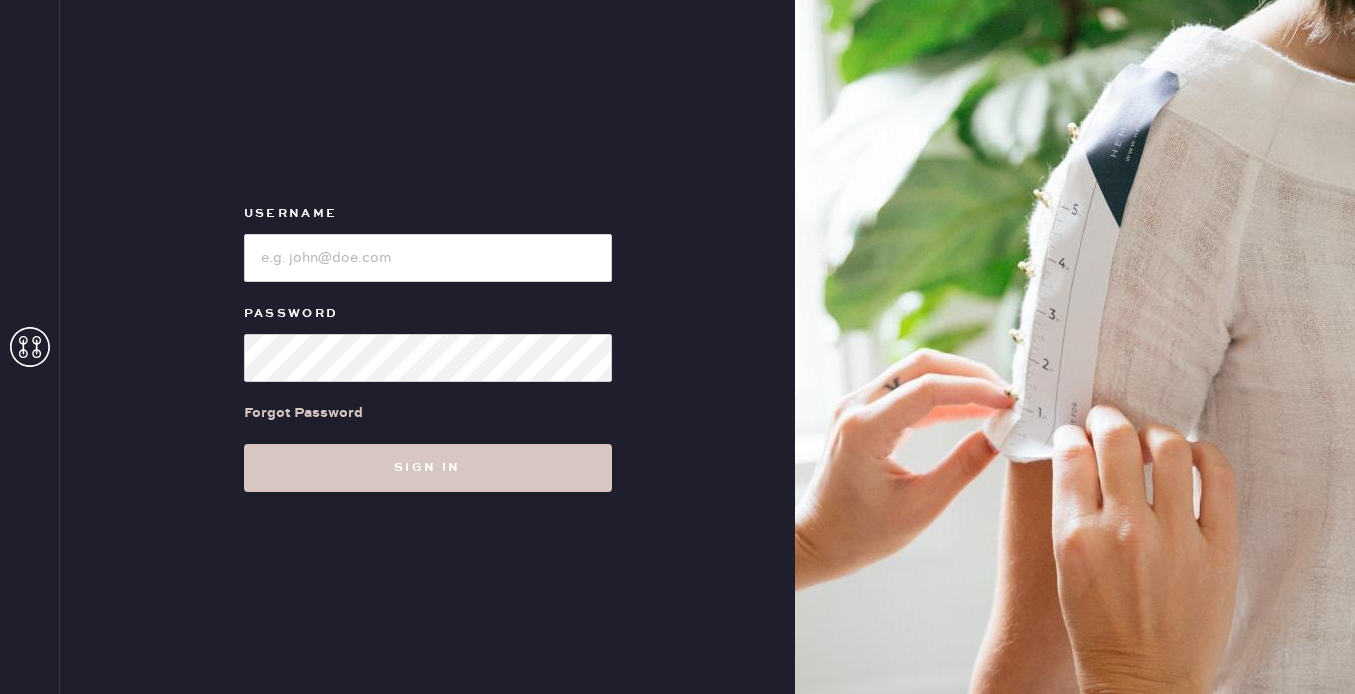 scroll, scrollTop: 0, scrollLeft: 0, axis: both 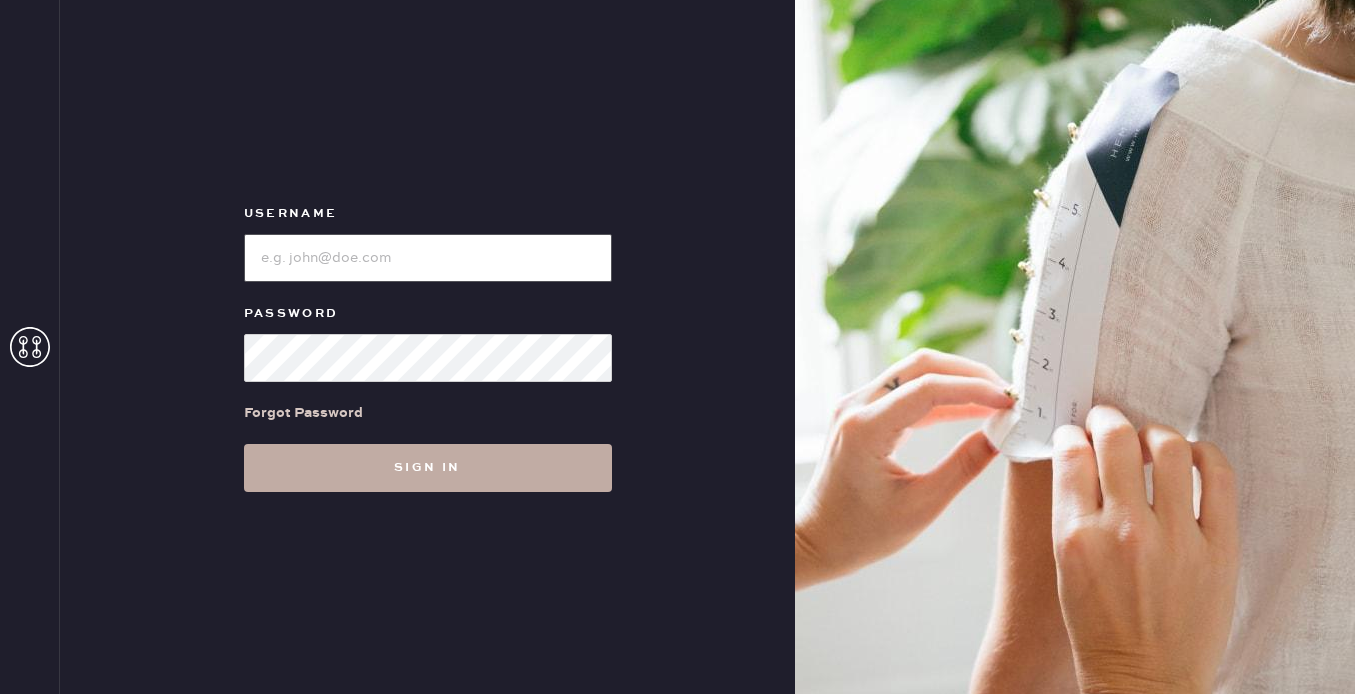type on "[STORE_NAME]" 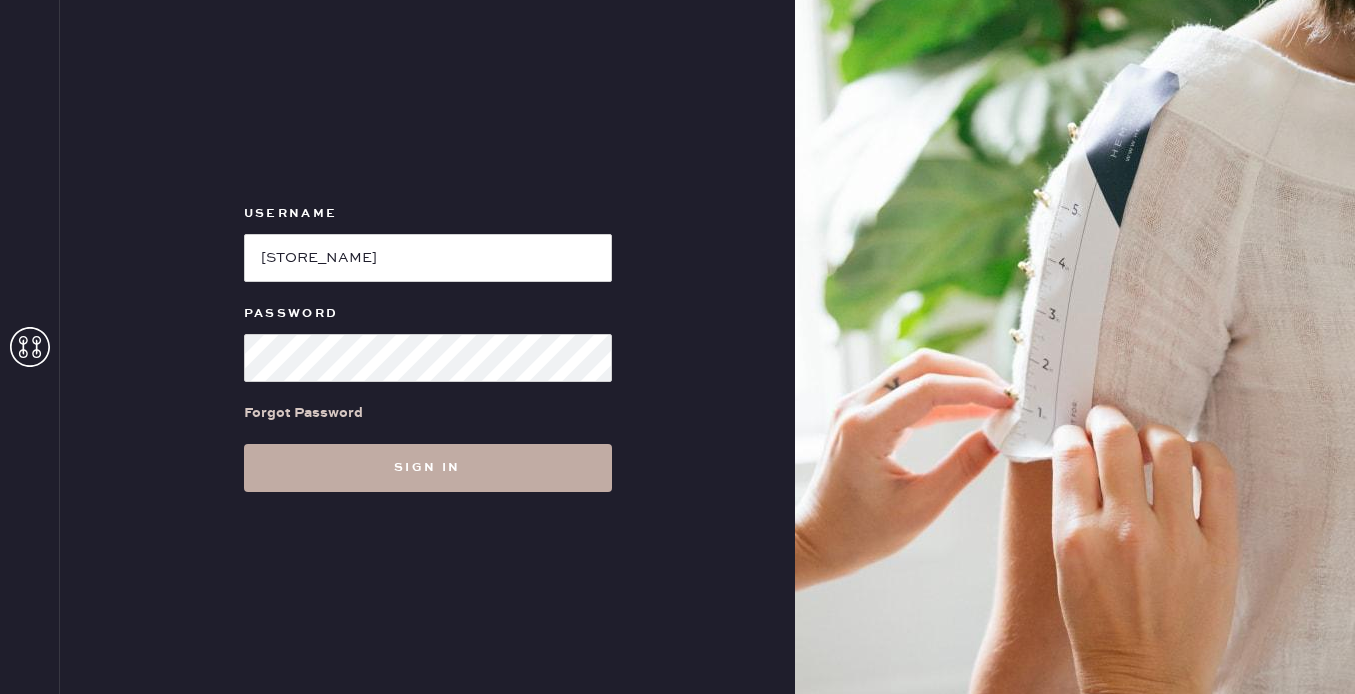 click on "Sign in" at bounding box center [428, 468] 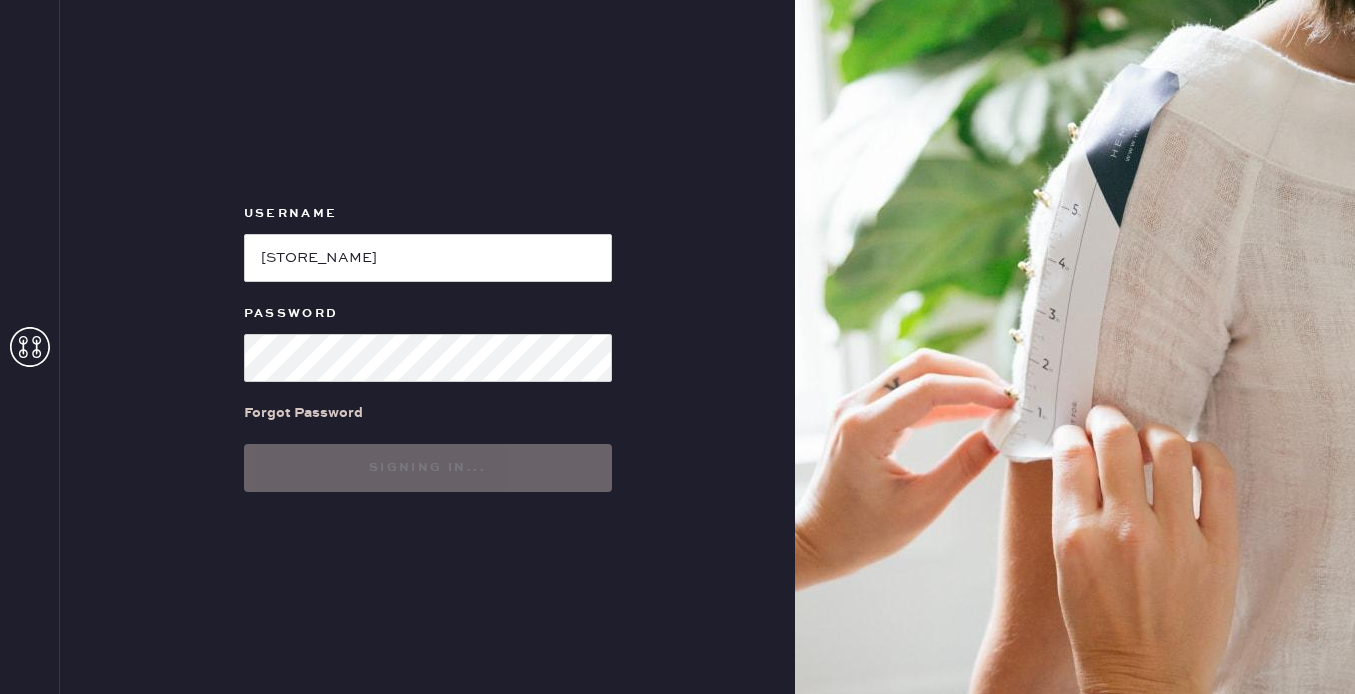 scroll, scrollTop: 0, scrollLeft: 0, axis: both 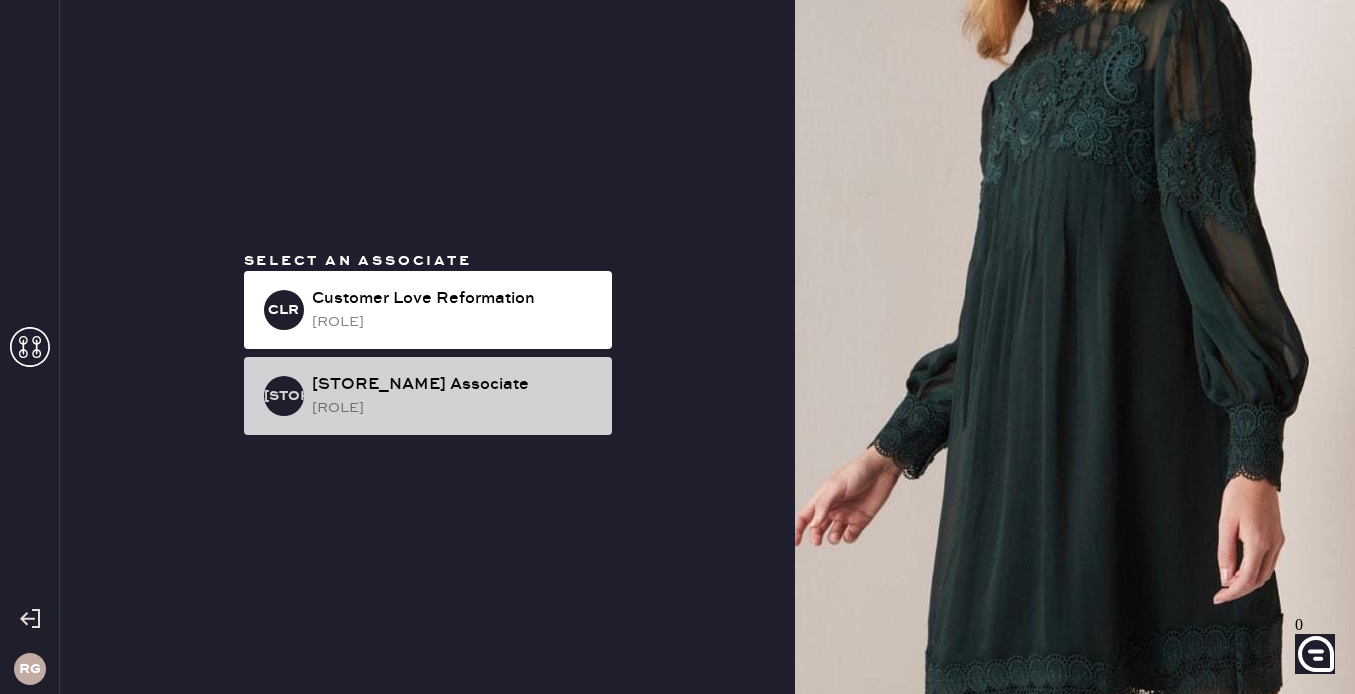 click on "[ROLE]" at bounding box center [454, 322] 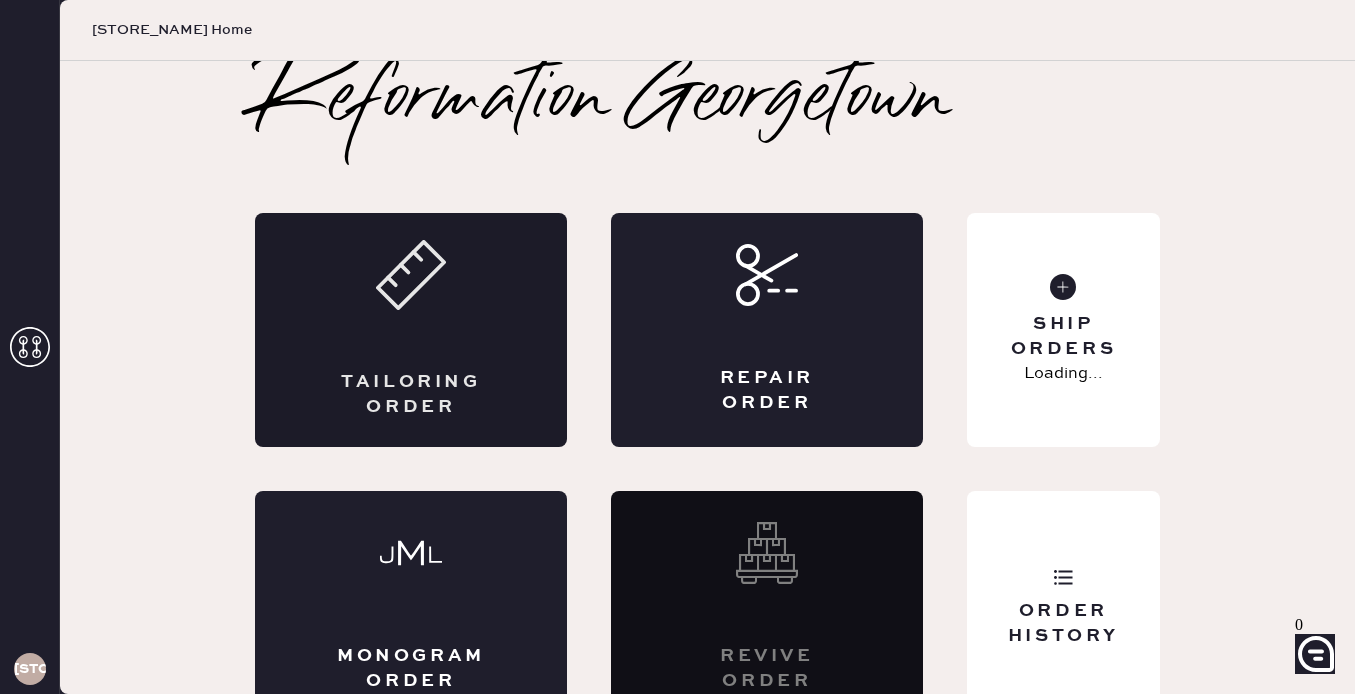 click on "Tailoring Order" at bounding box center (411, 330) 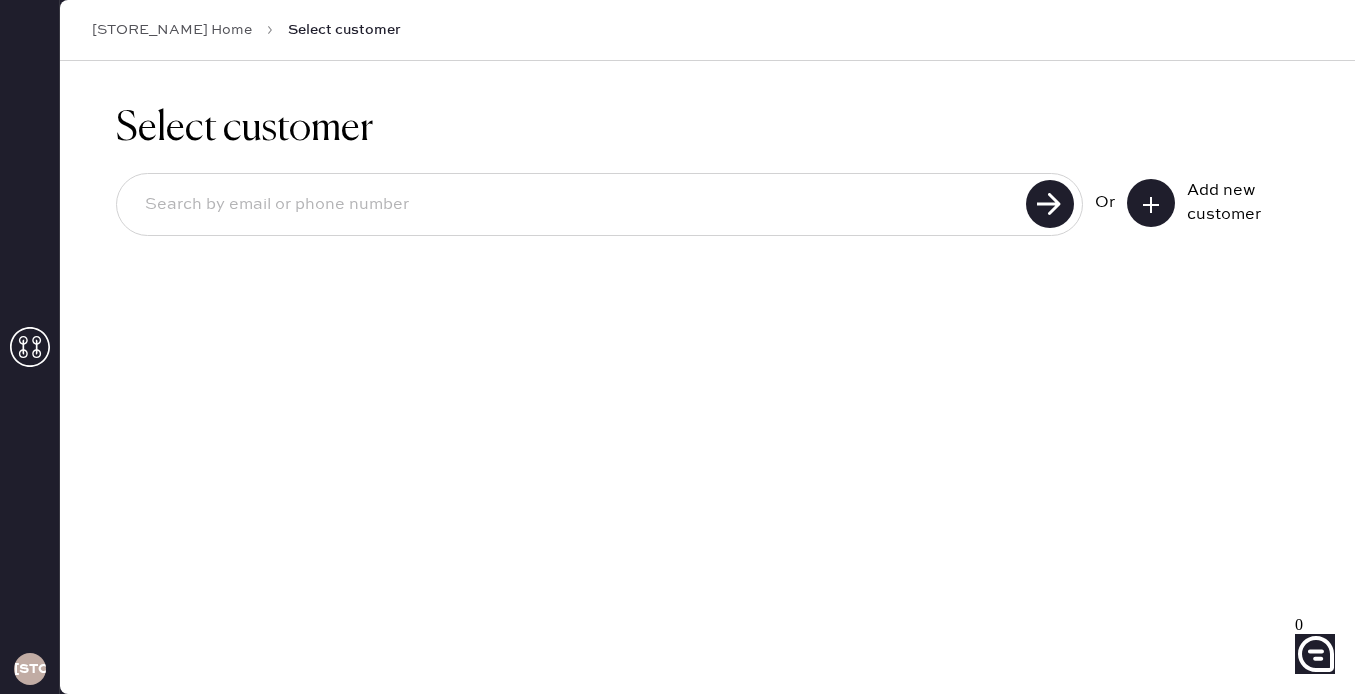 click at bounding box center (574, 205) 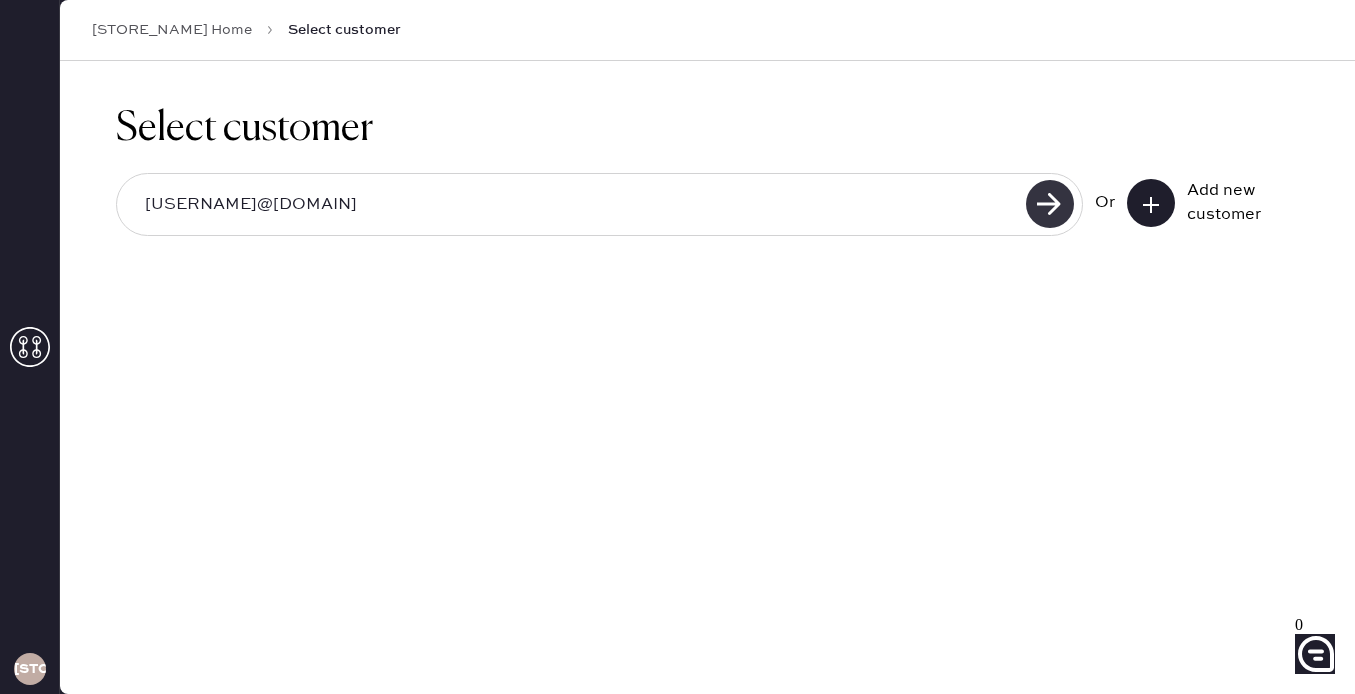 click at bounding box center [1050, 204] 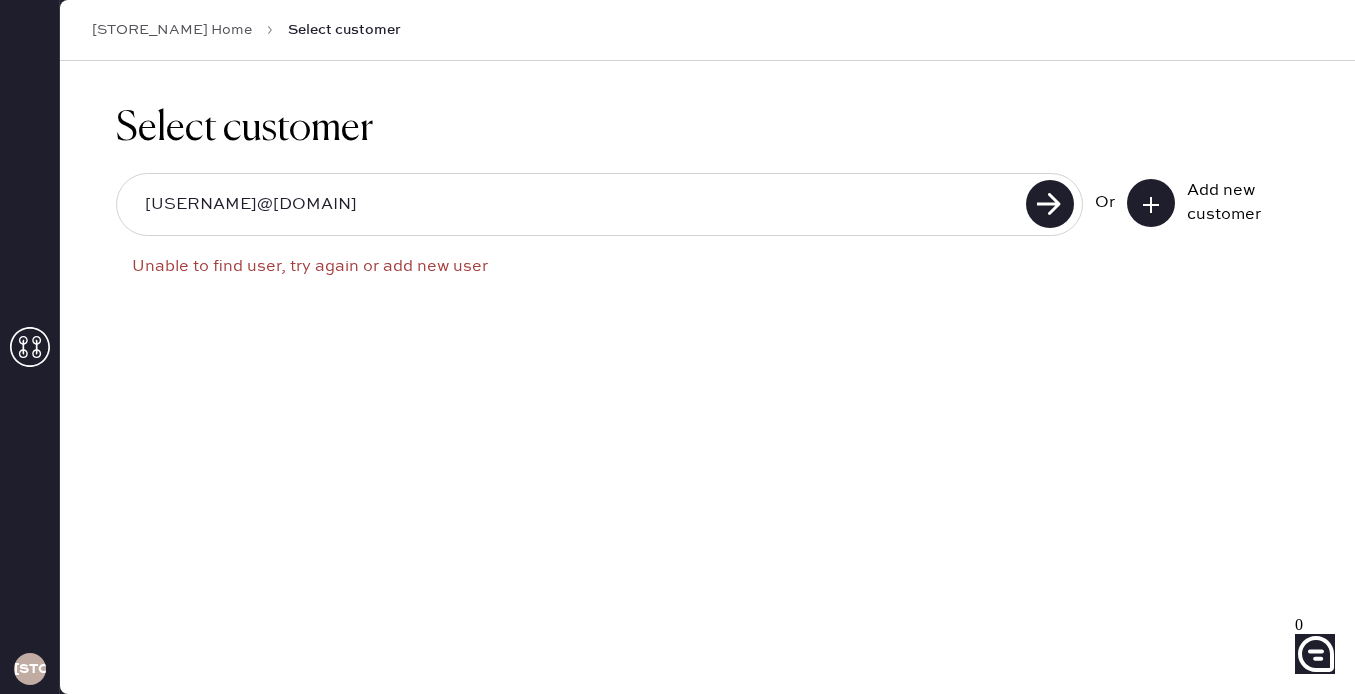 drag, startPoint x: 401, startPoint y: 207, endPoint x: 62, endPoint y: 207, distance: 339 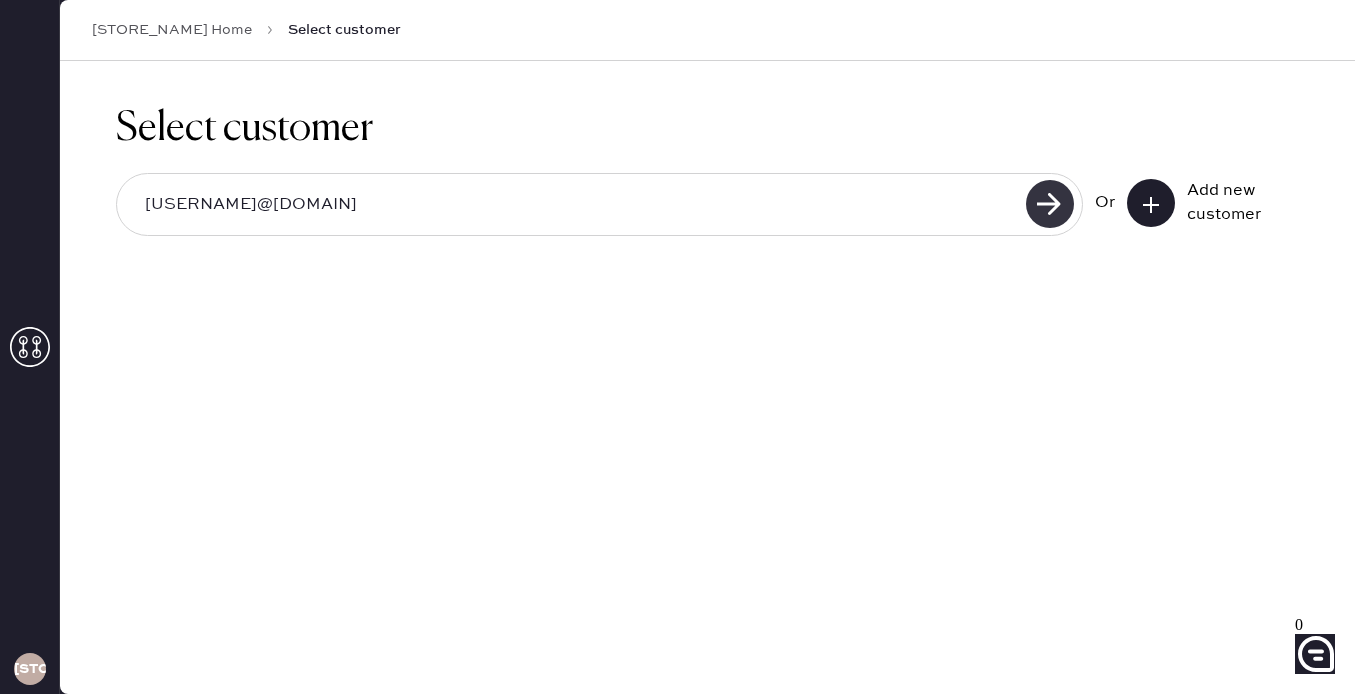 type on "[USERNAME]@[DOMAIN]" 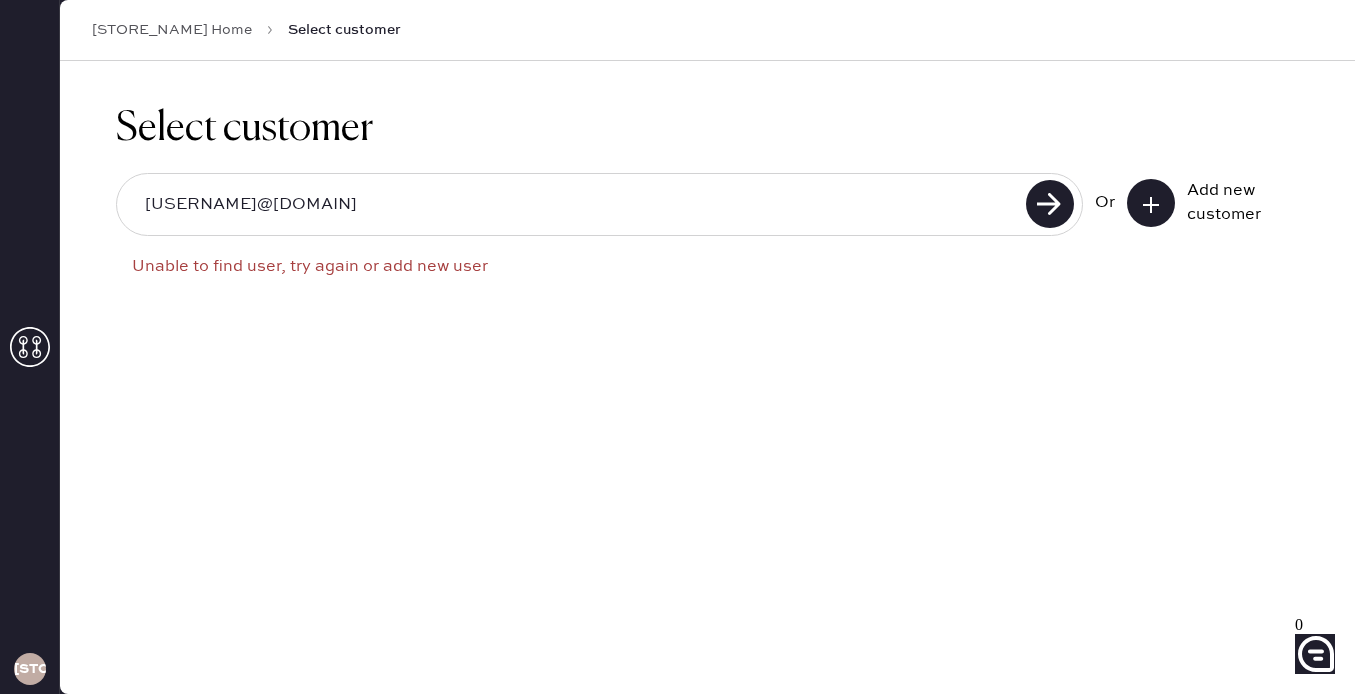 drag, startPoint x: 428, startPoint y: 202, endPoint x: 37, endPoint y: 203, distance: 391.00128 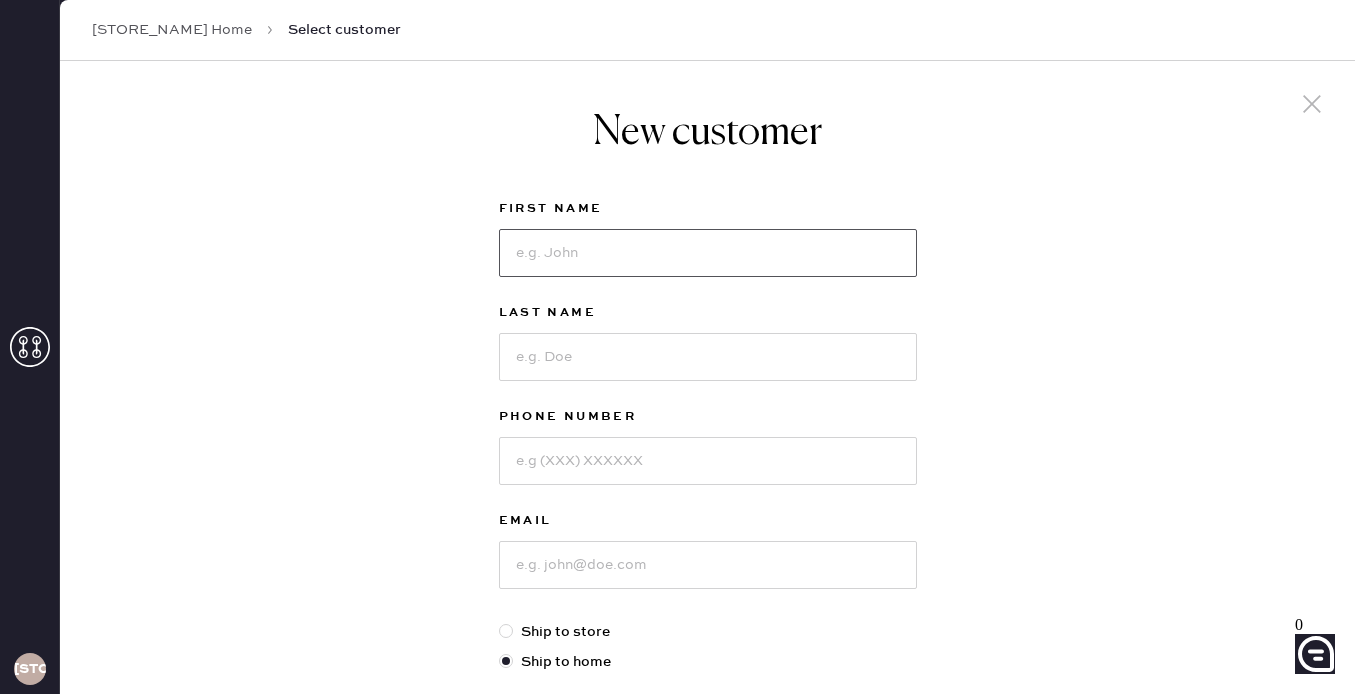click at bounding box center (708, 253) 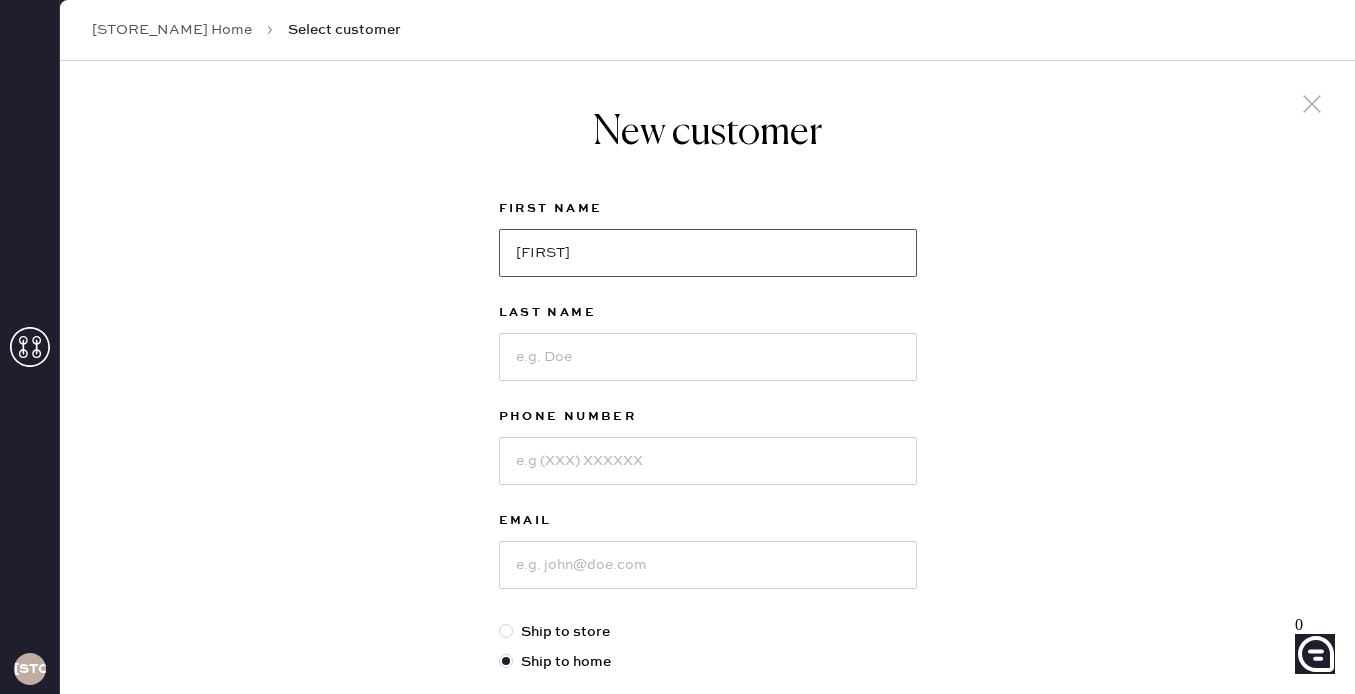 type on "[FIRST]" 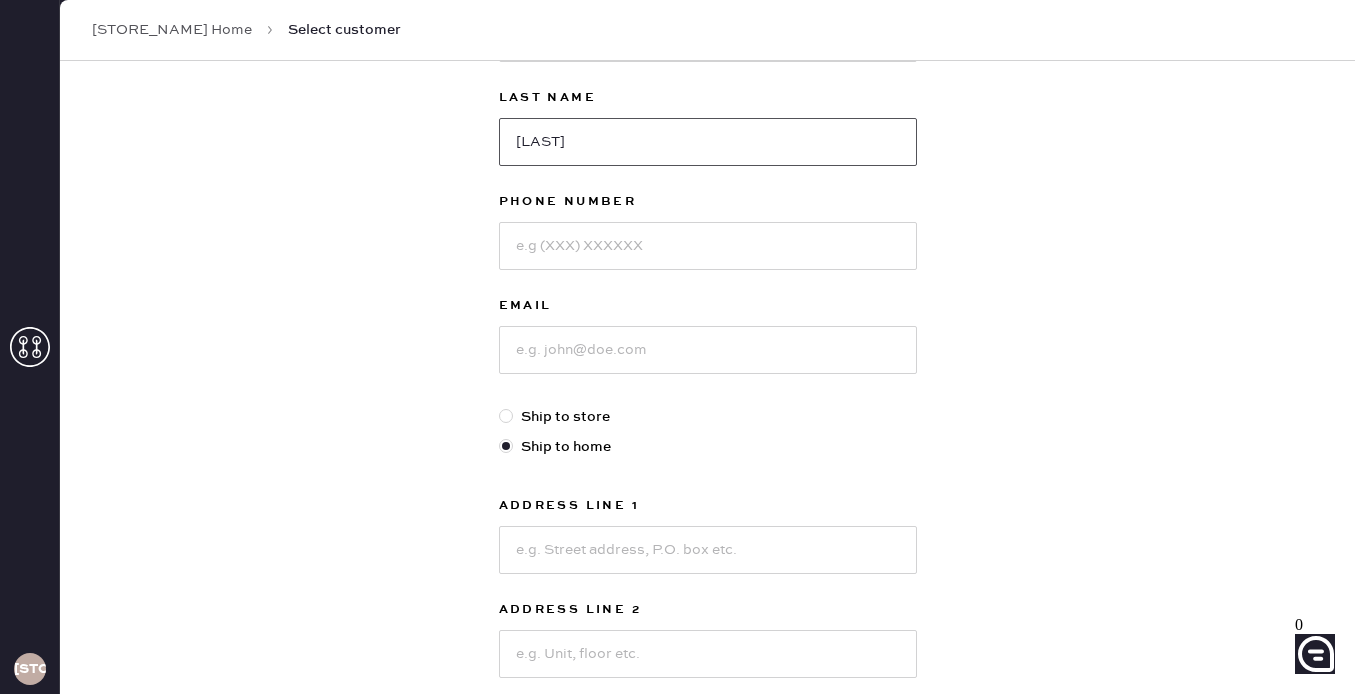 scroll, scrollTop: 205, scrollLeft: 0, axis: vertical 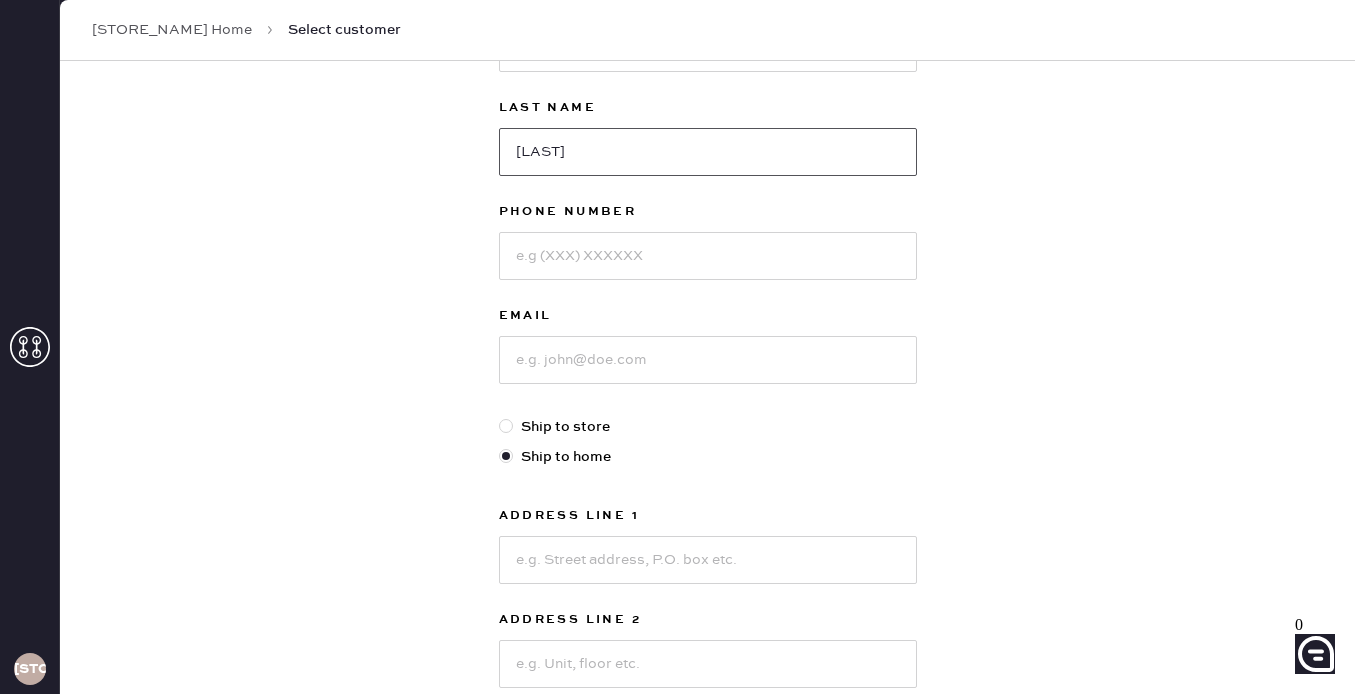 type on "[LAST]" 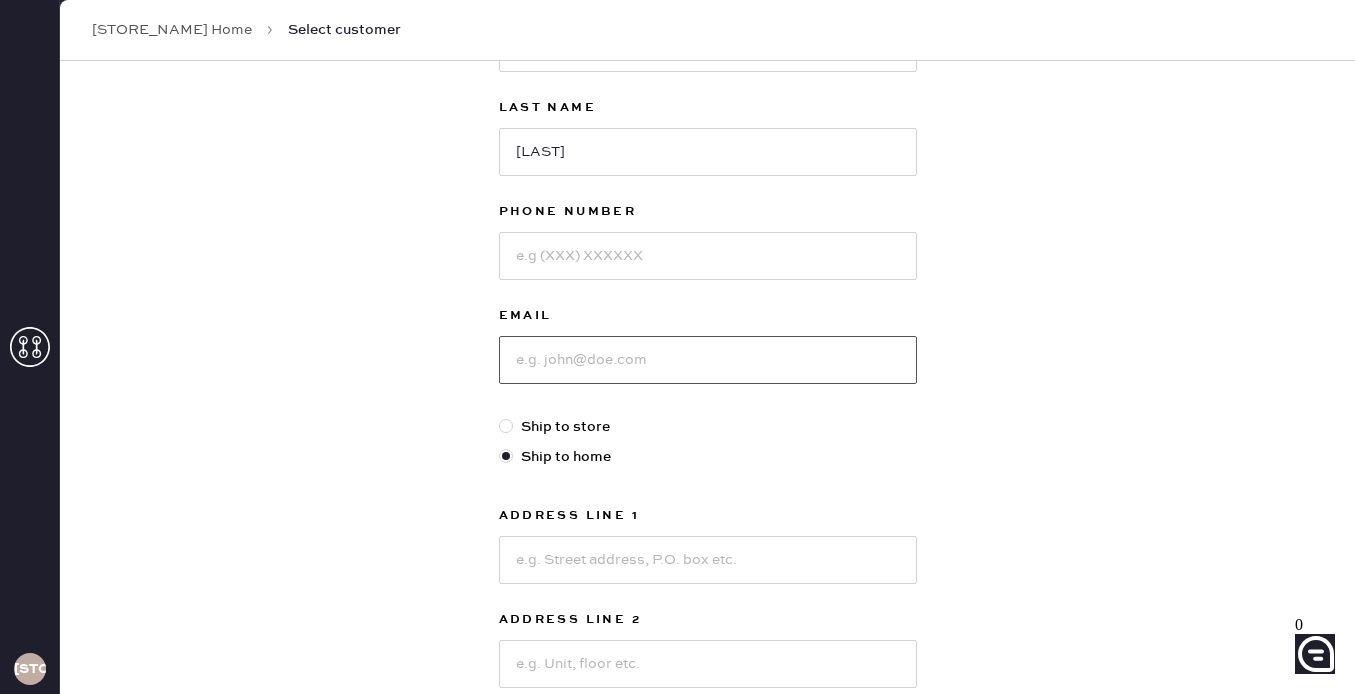click at bounding box center (708, 360) 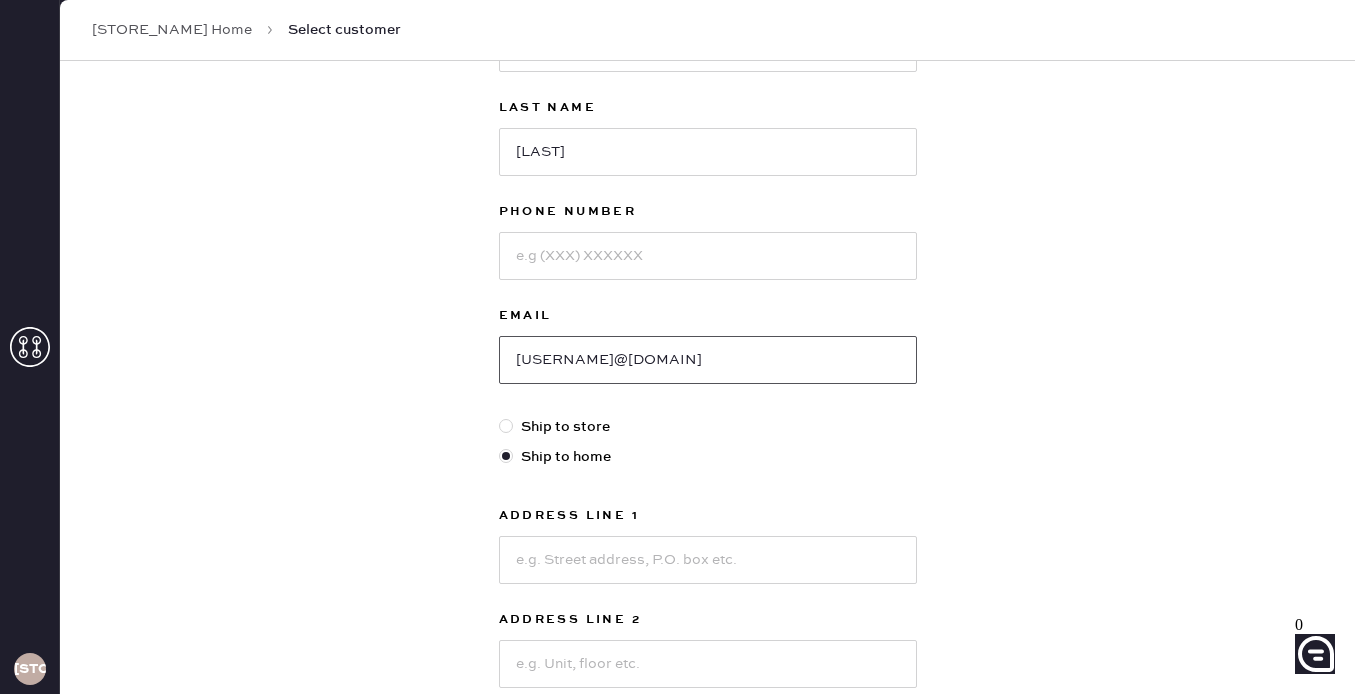 type on "[USERNAME]@[DOMAIN]" 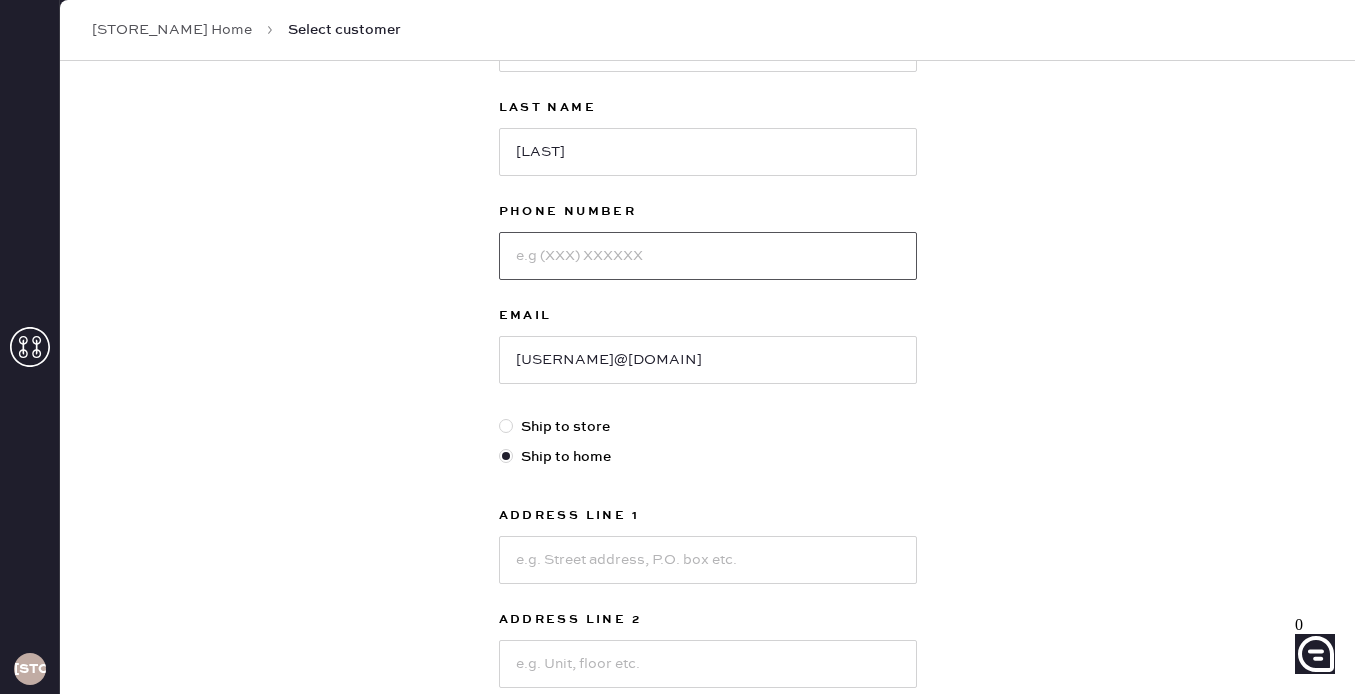 click at bounding box center [708, 256] 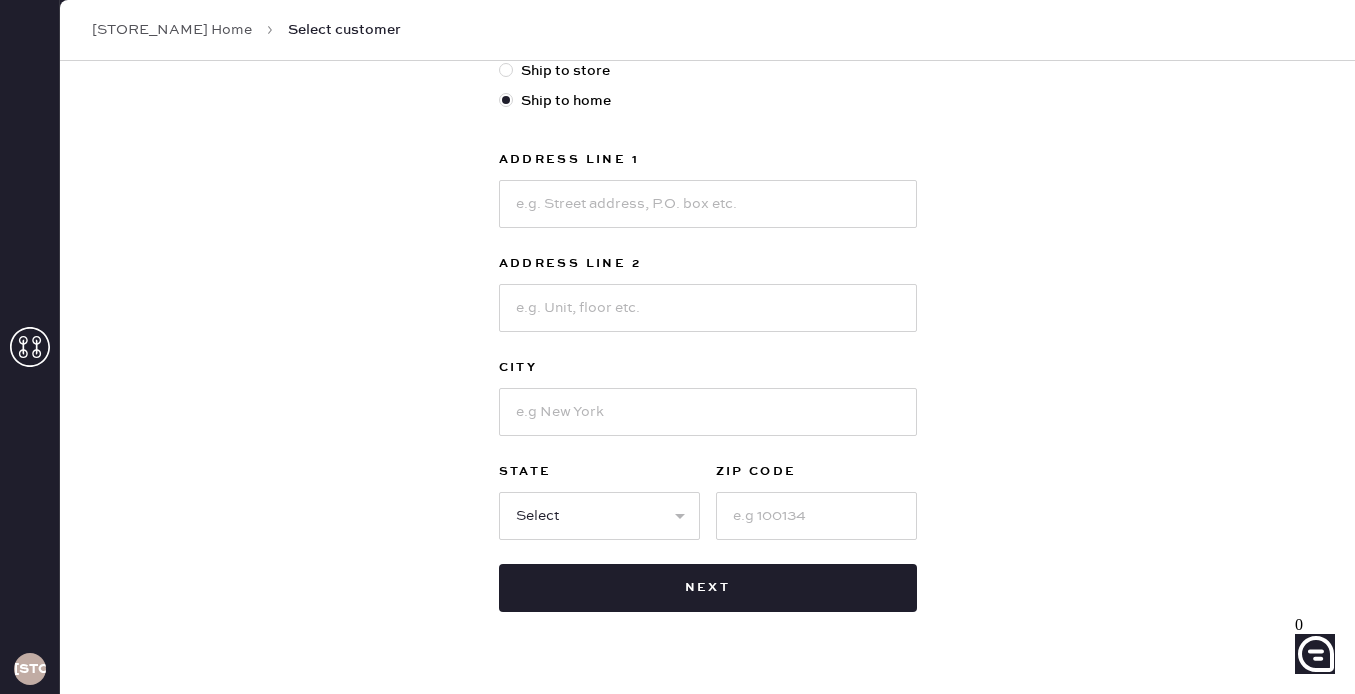 scroll, scrollTop: 566, scrollLeft: 0, axis: vertical 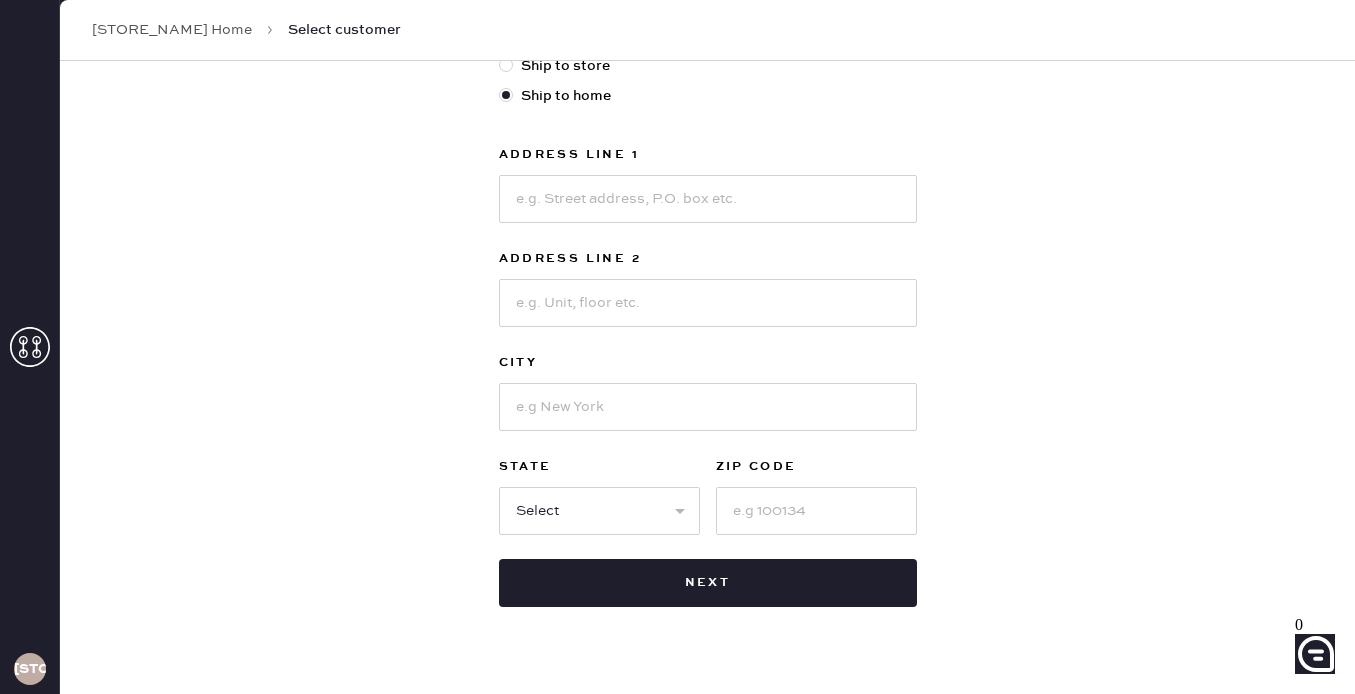 type on "[PHONE]" 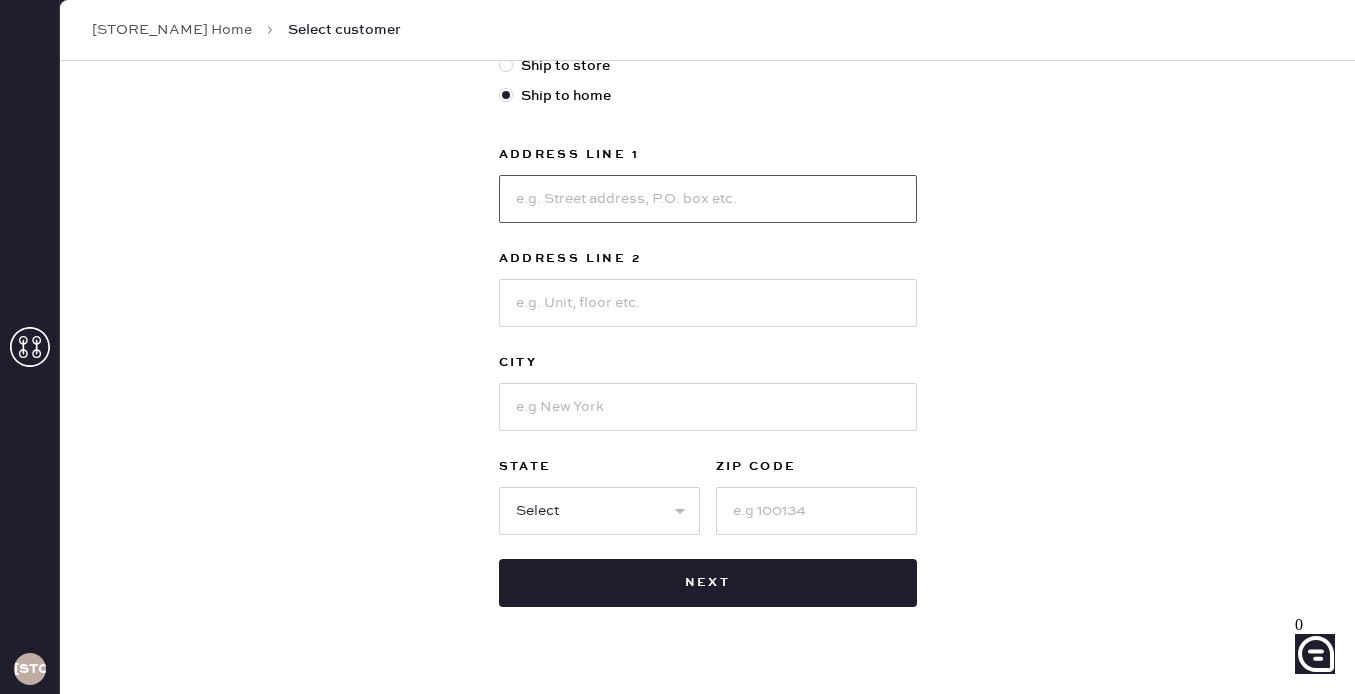 click at bounding box center (708, 199) 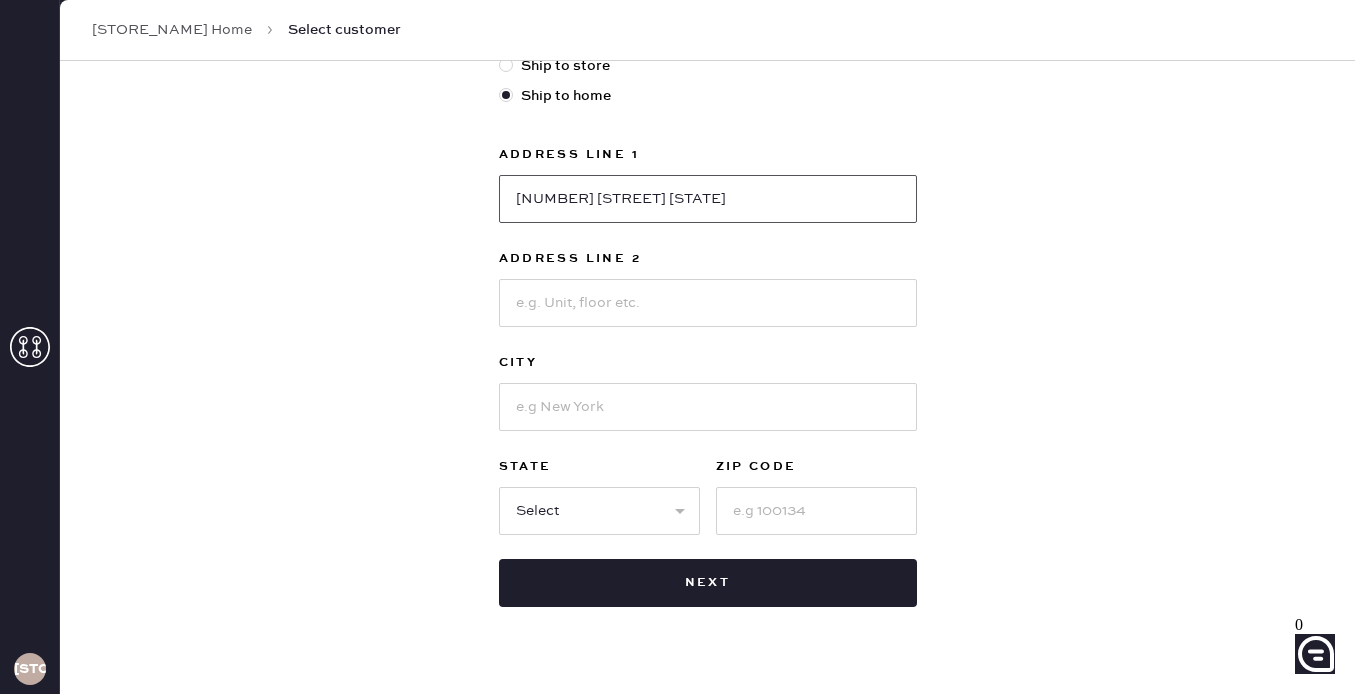 type on "[NUMBER] [STREET] [STATE]" 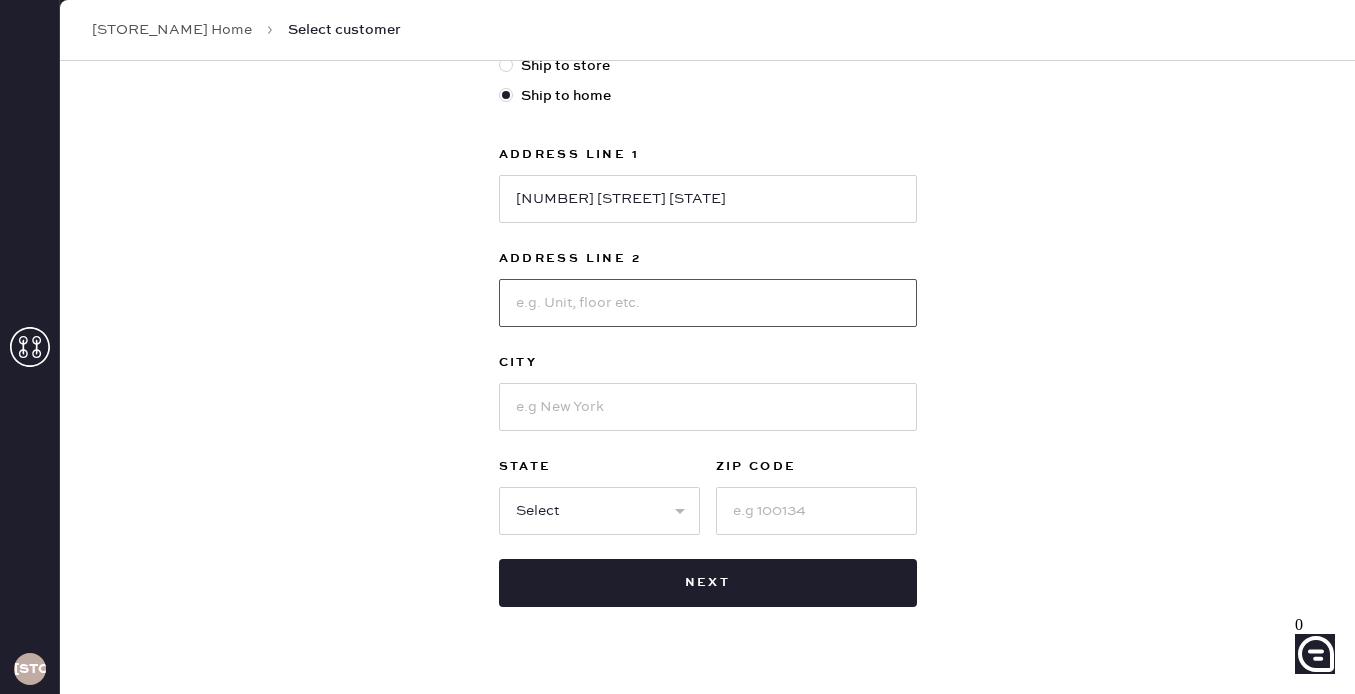 click at bounding box center [708, 303] 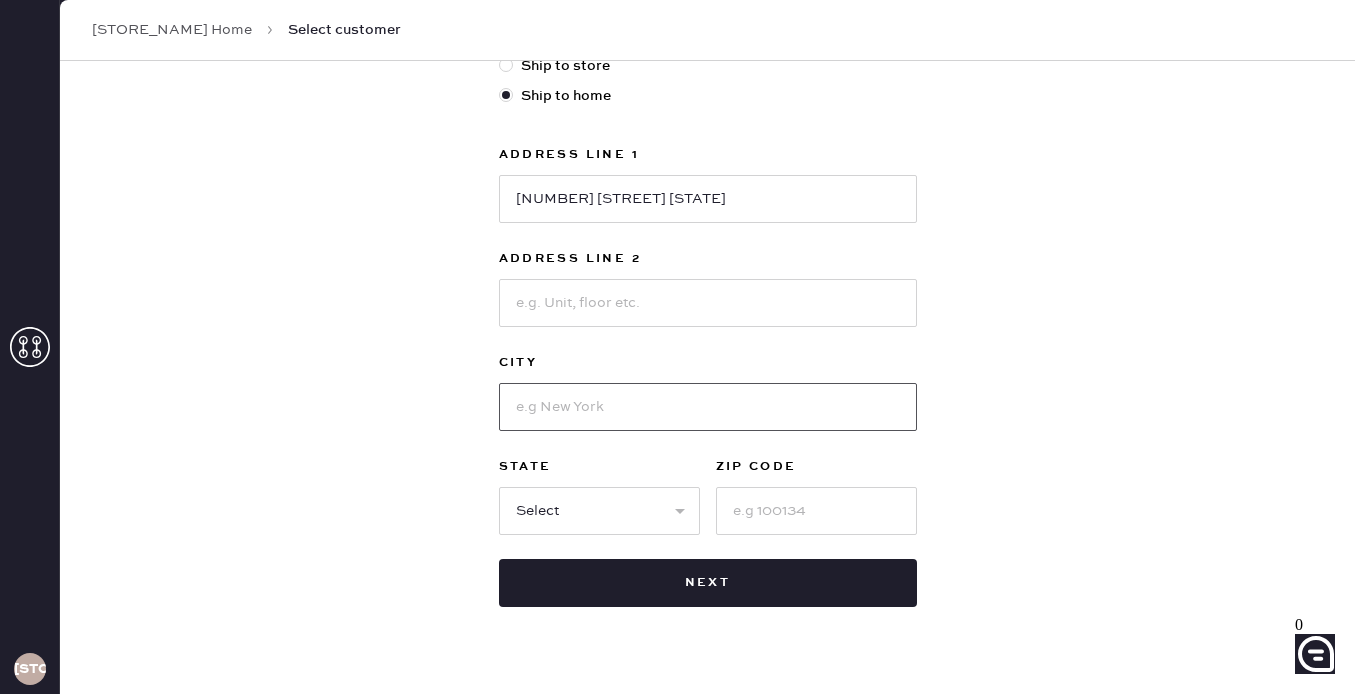 click at bounding box center [708, 407] 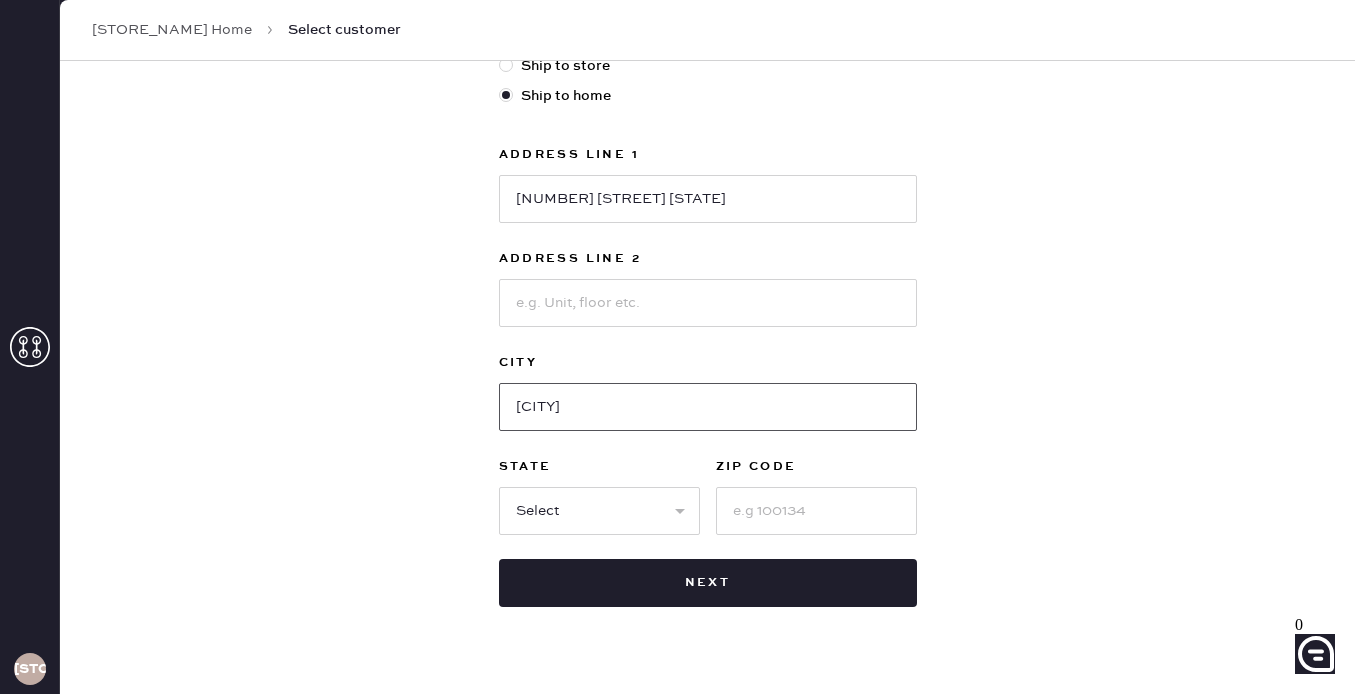 type on "[CITY]" 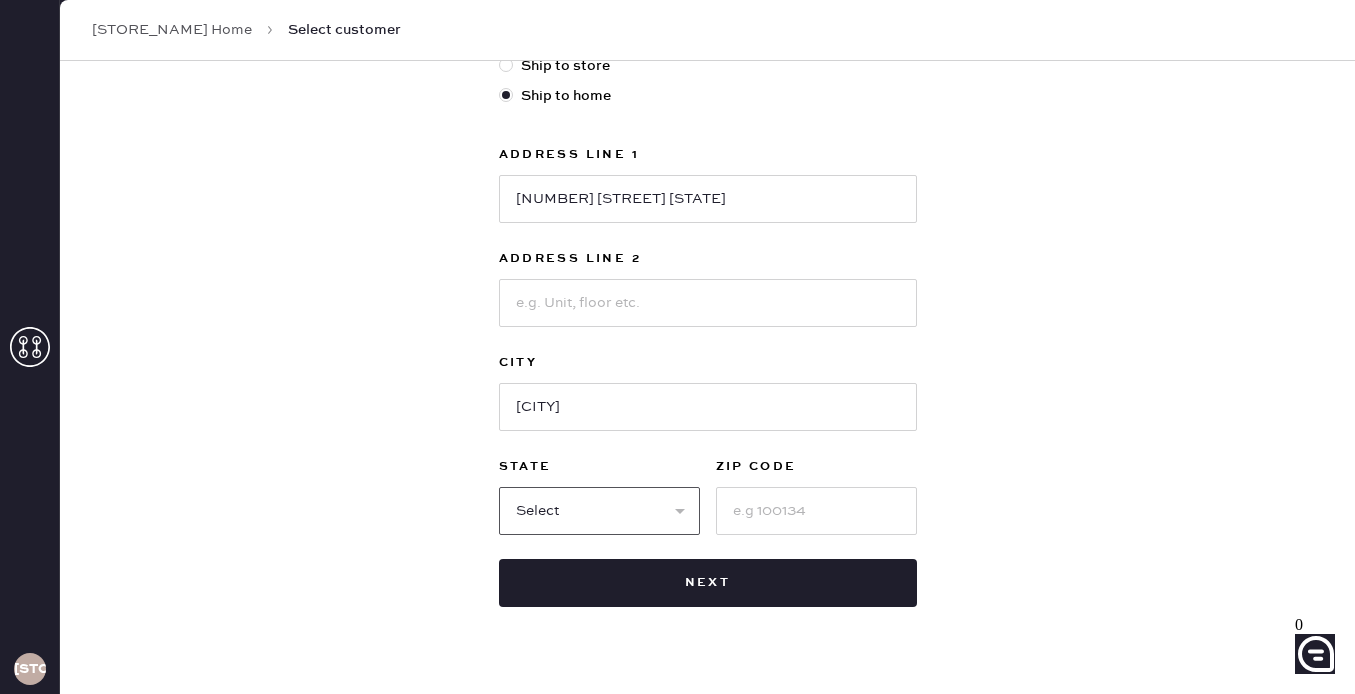 click on "Select AK AL AR AZ CA CO CT DC DE FL GA HI IA ID IL IN KS KY LA MA MD ME MI MN MO MS MT NC ND NE NH NJ NM NV NY OH OK OR PA RI SC SD TN TX UT VA VT WA WI WV WY" at bounding box center (599, 511) 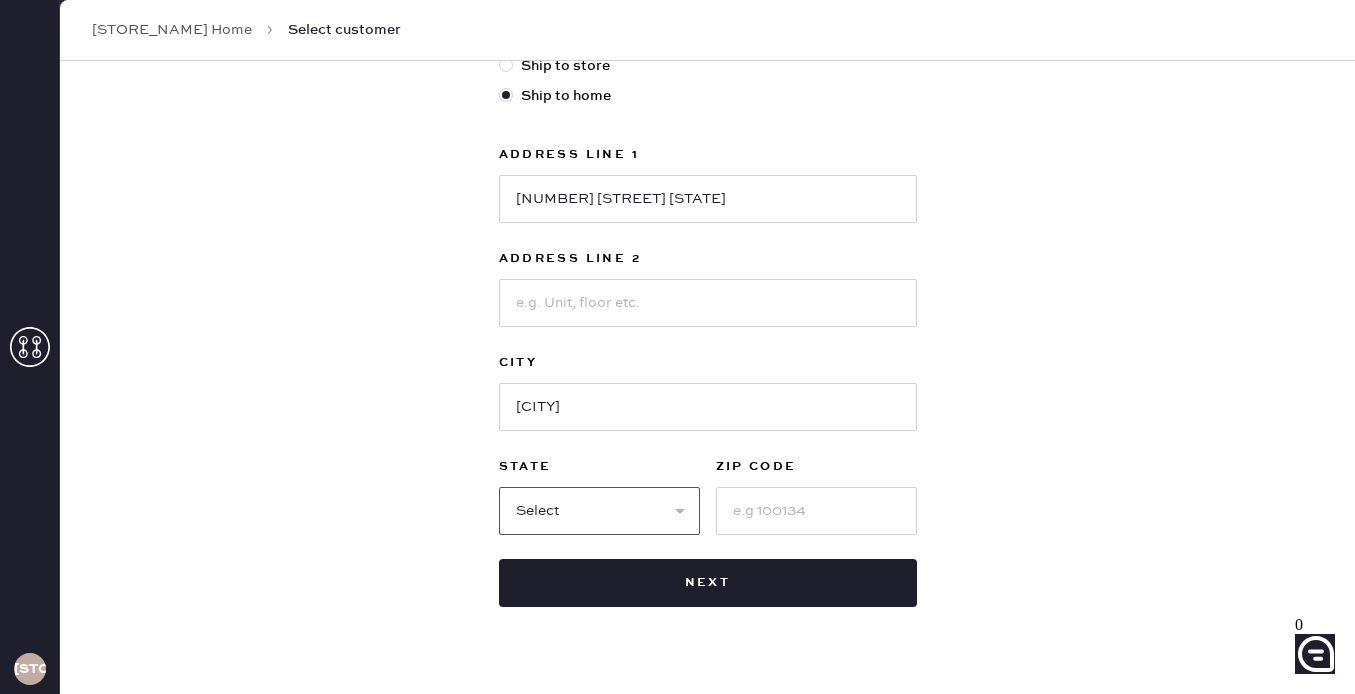 select on "VA" 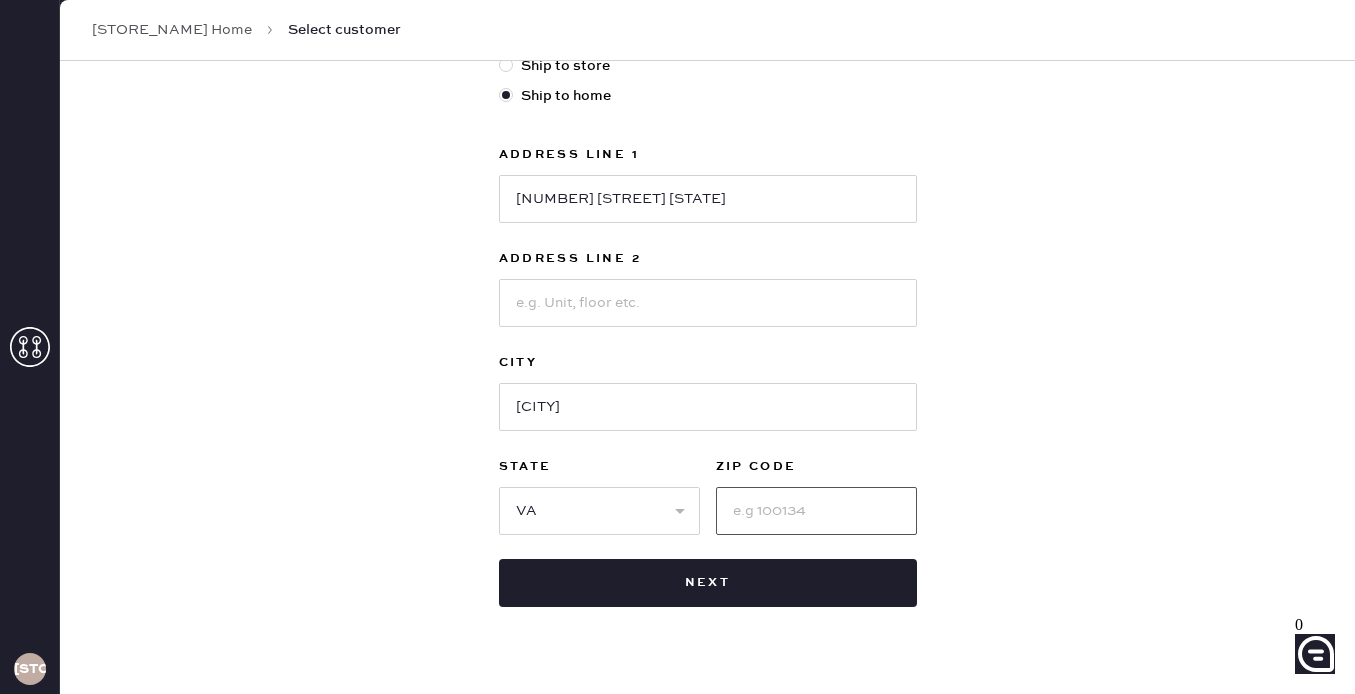 click at bounding box center [816, 511] 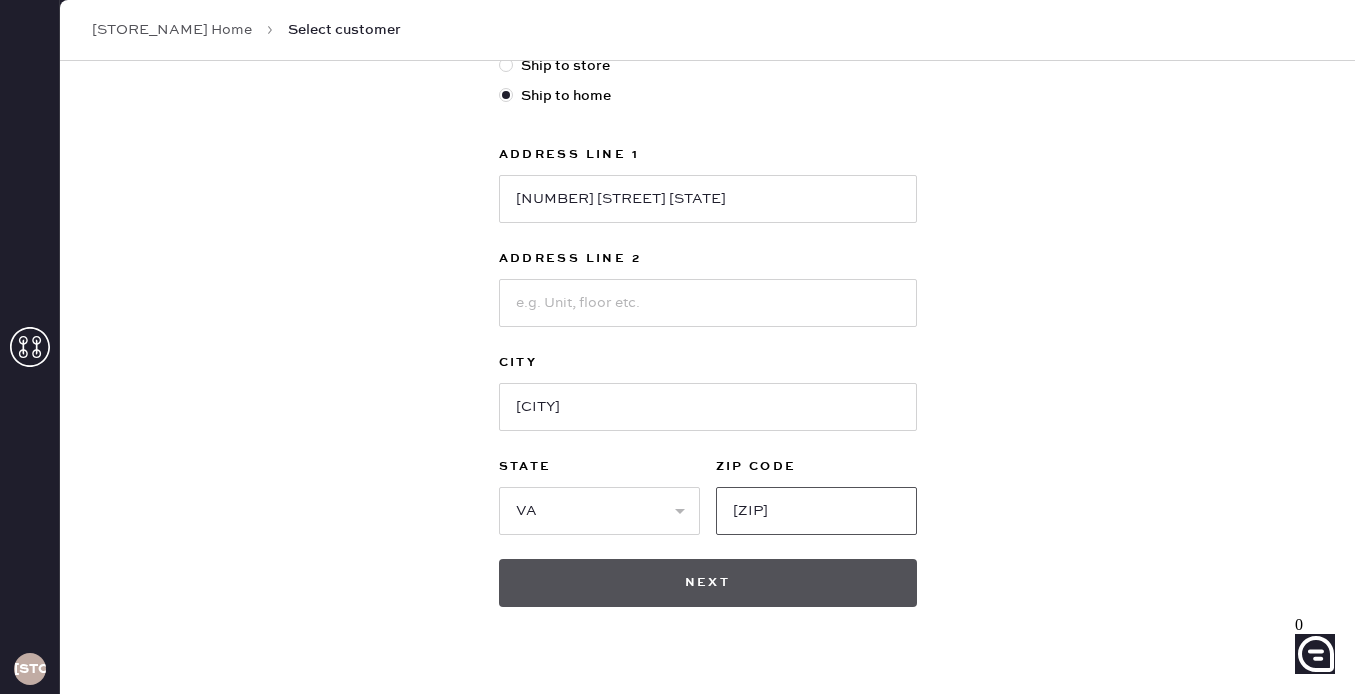 type on "[ZIP]" 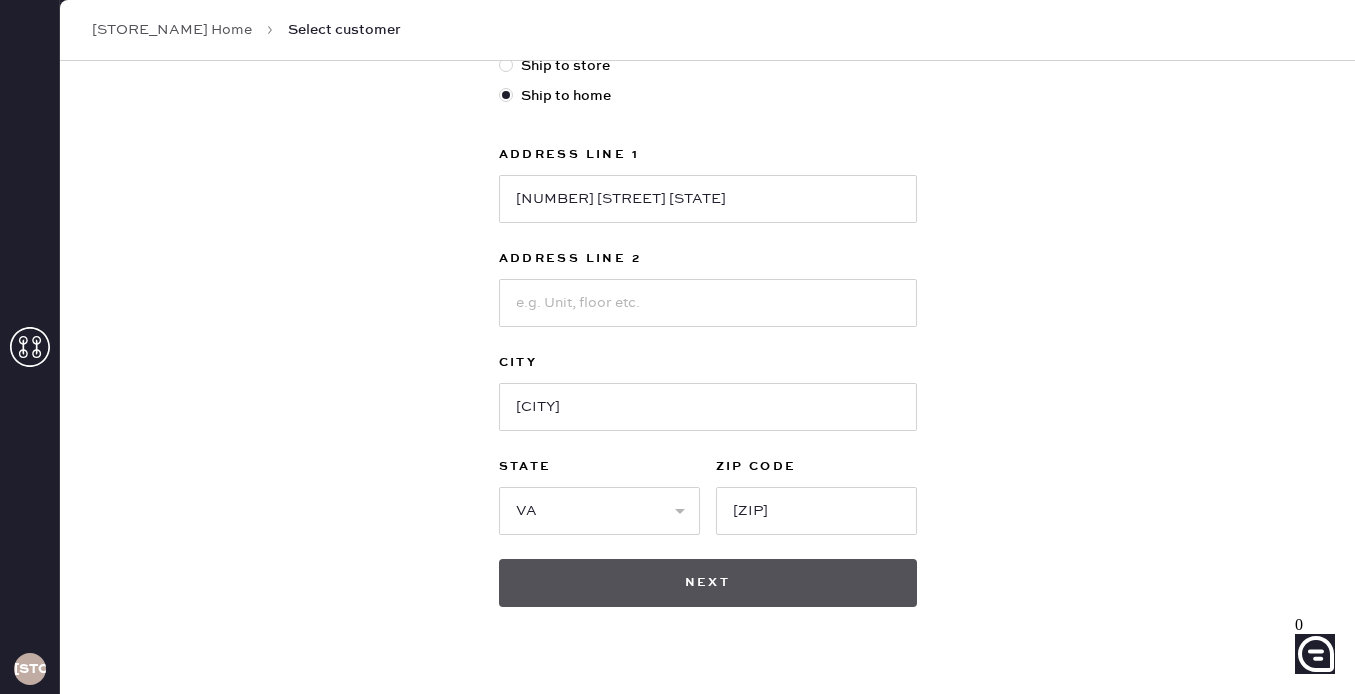 click on "Next" at bounding box center [708, 583] 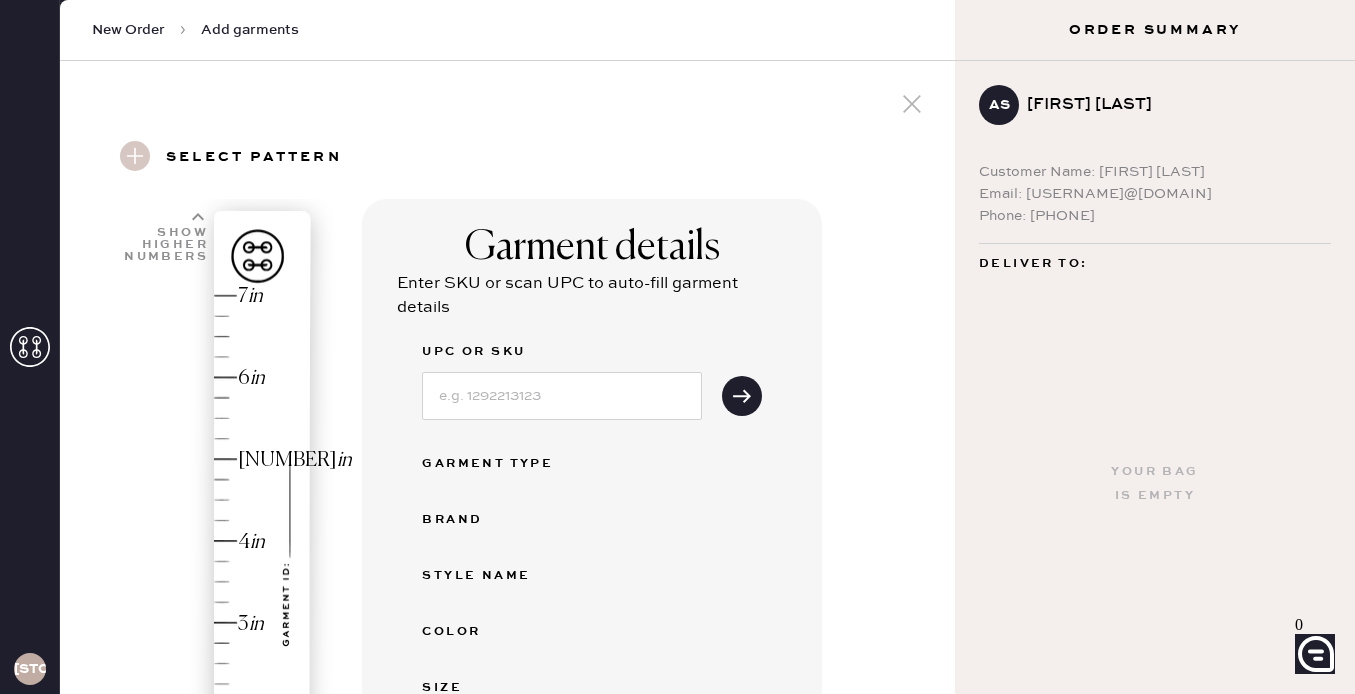 click at bounding box center [198, 217] 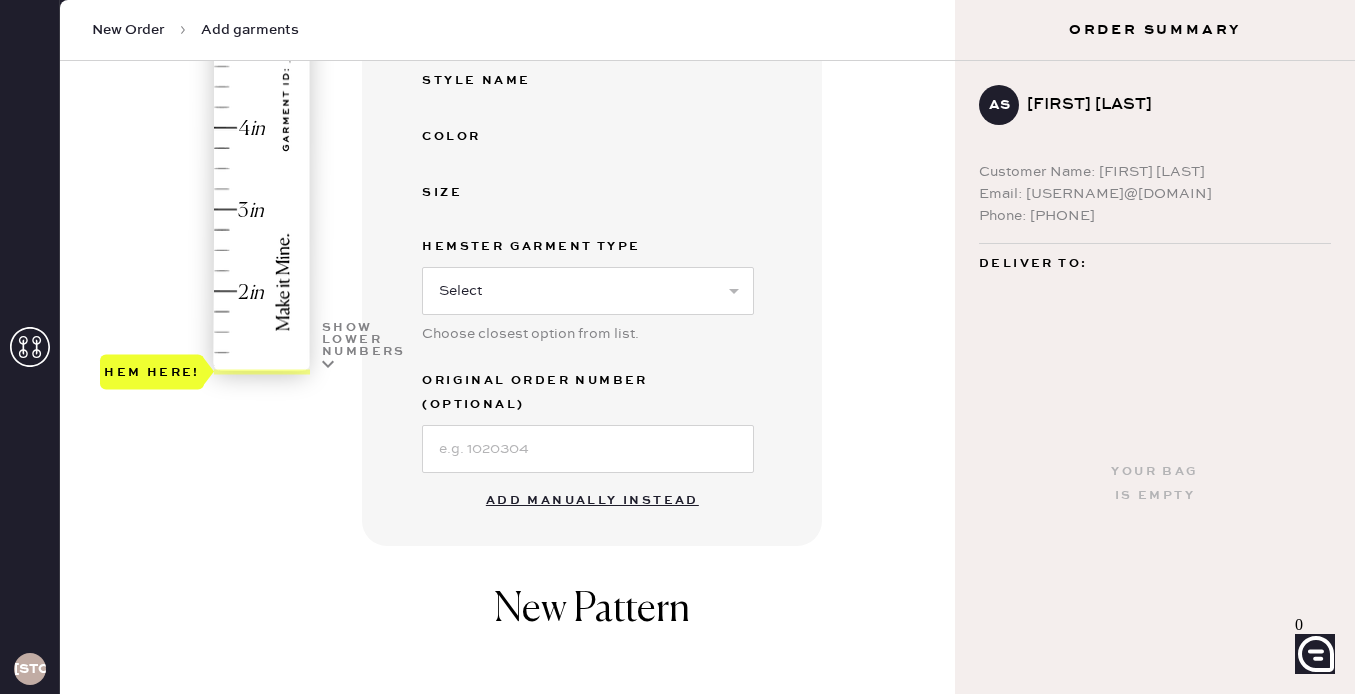 scroll, scrollTop: 540, scrollLeft: 0, axis: vertical 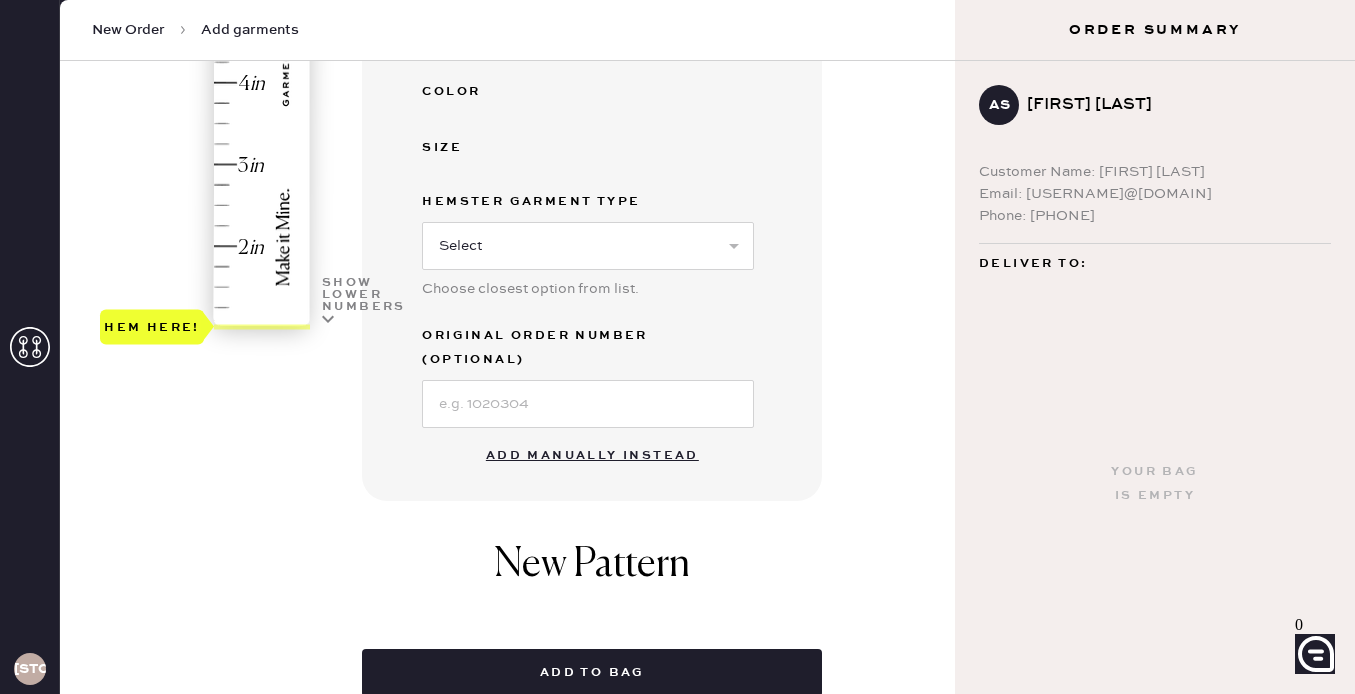 click on "Add manually instead" at bounding box center [592, 456] 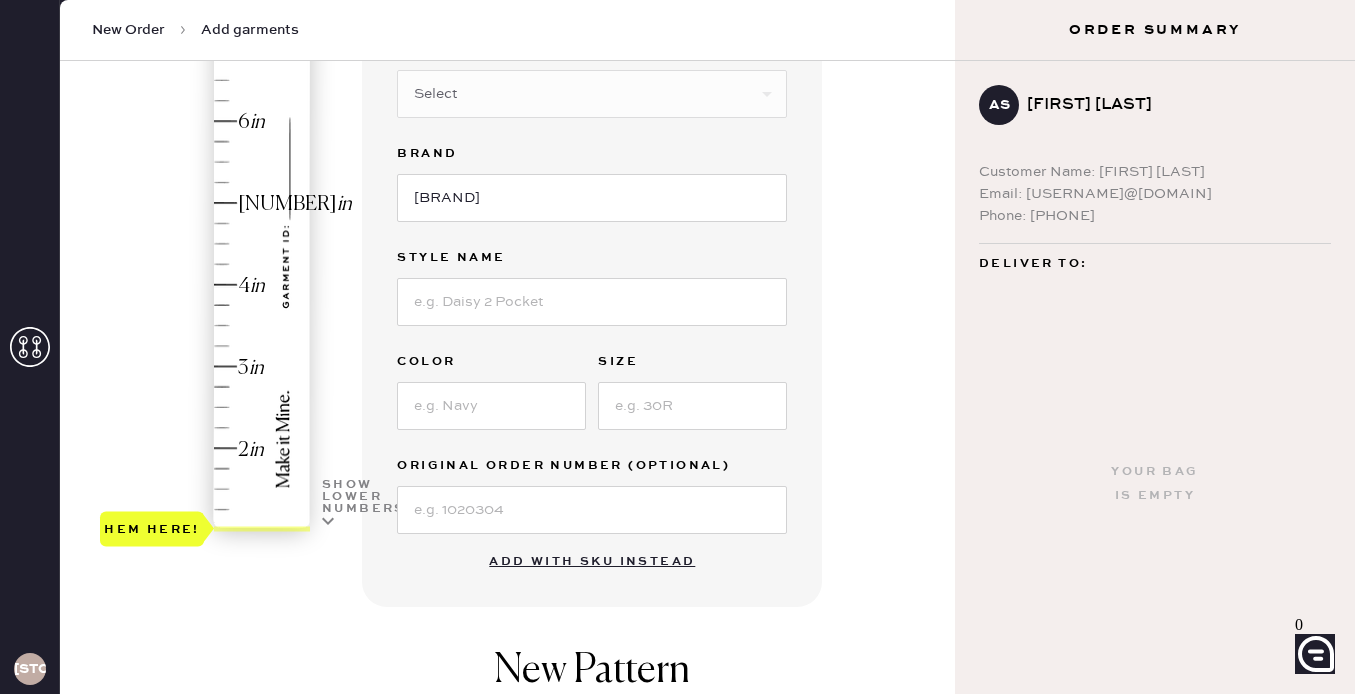 scroll, scrollTop: 322, scrollLeft: 0, axis: vertical 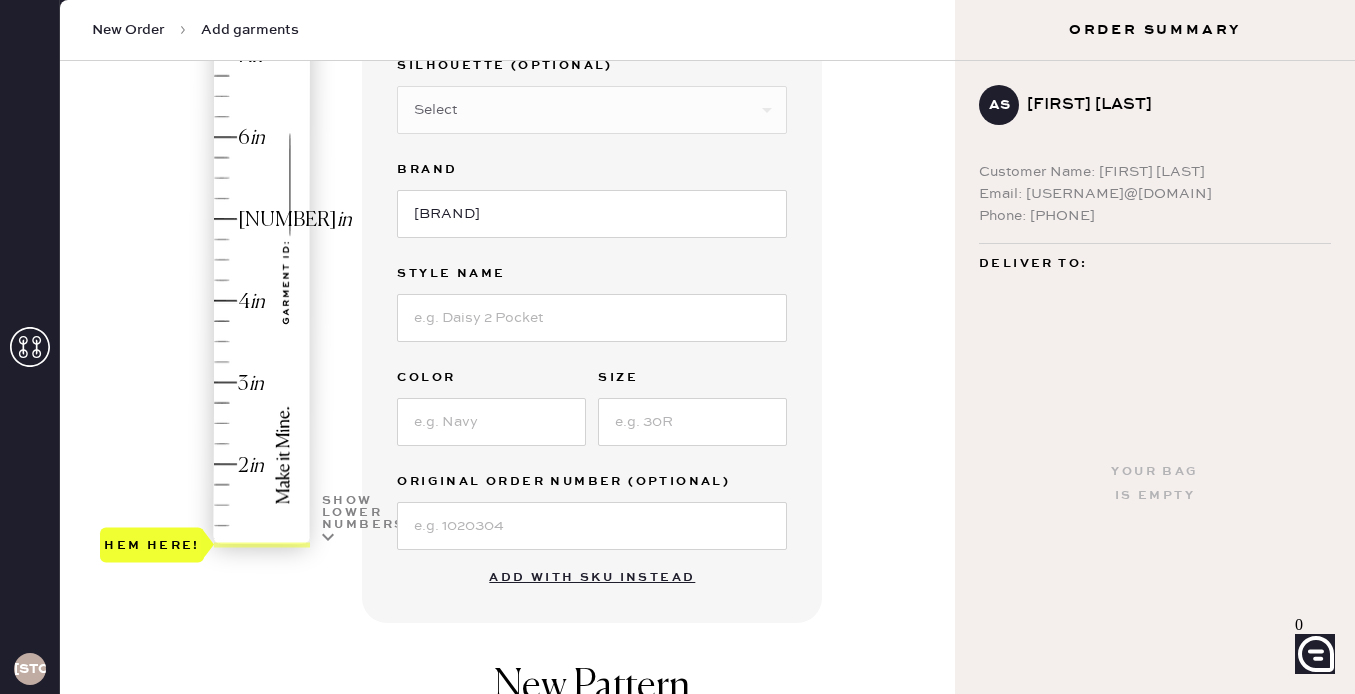 click on "Add with SKU instead" at bounding box center (592, 578) 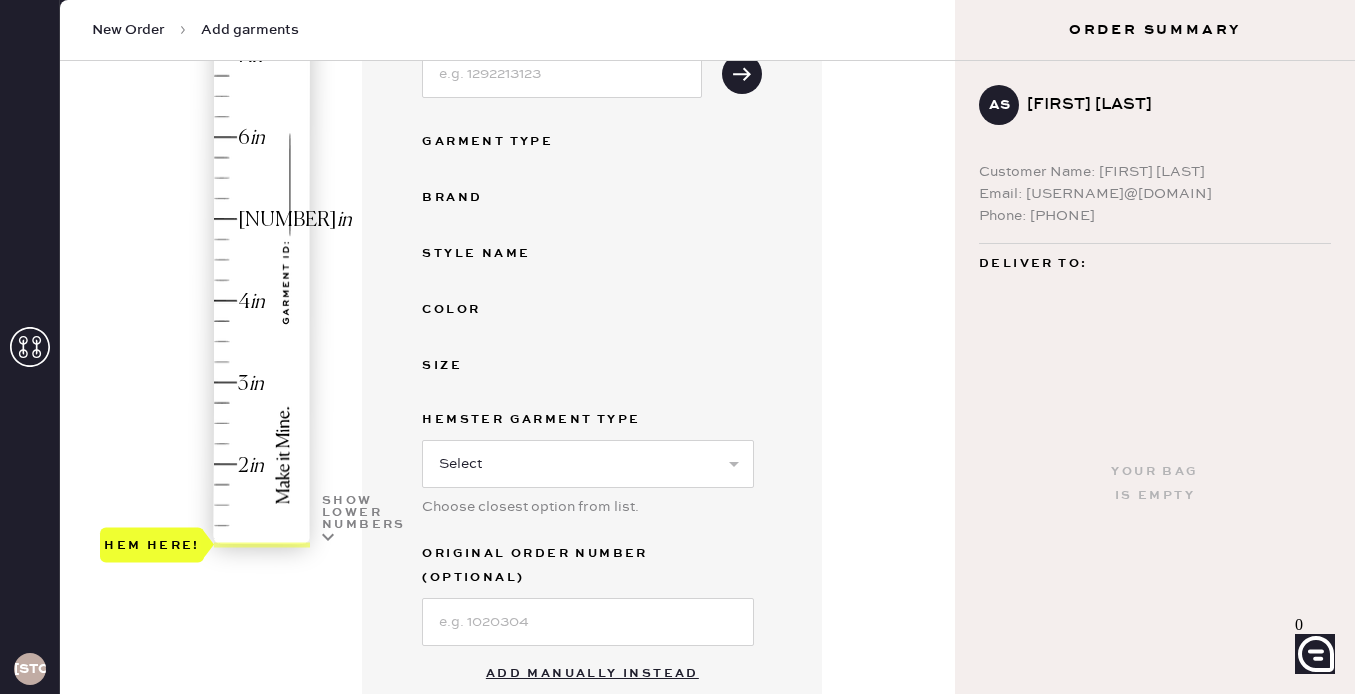 scroll, scrollTop: 260, scrollLeft: 0, axis: vertical 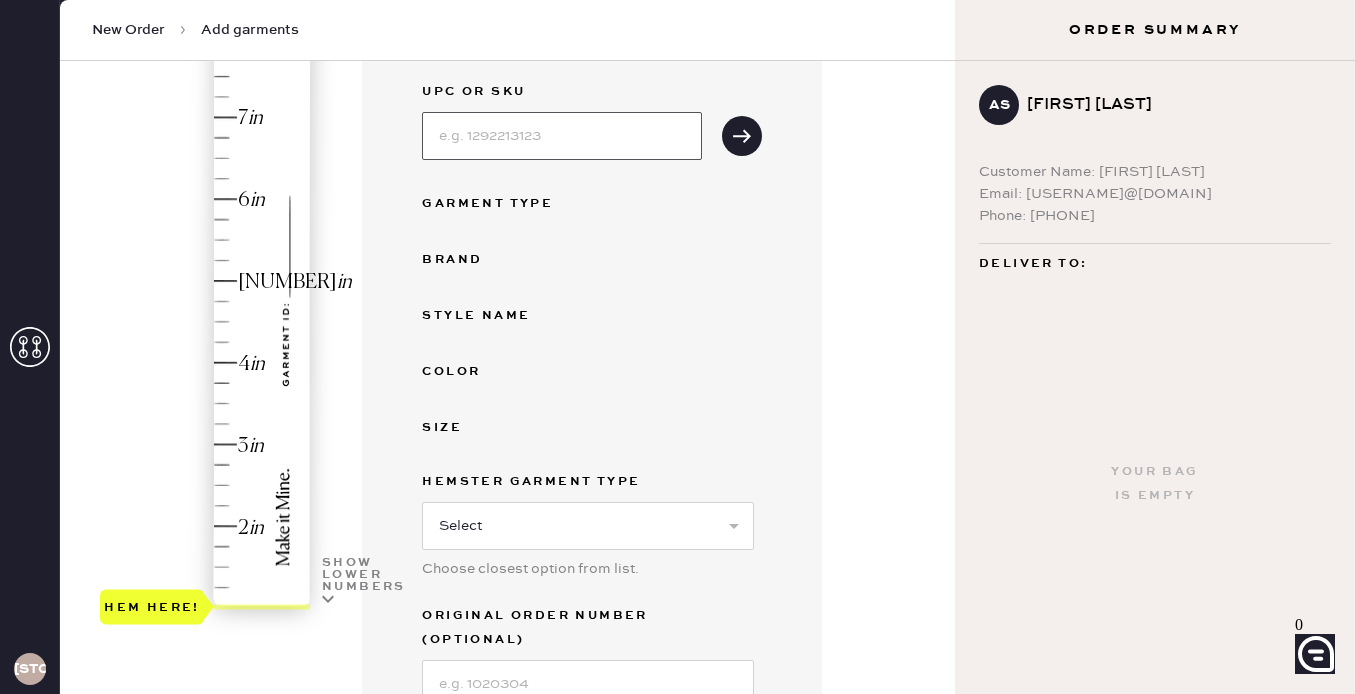 click at bounding box center (562, 136) 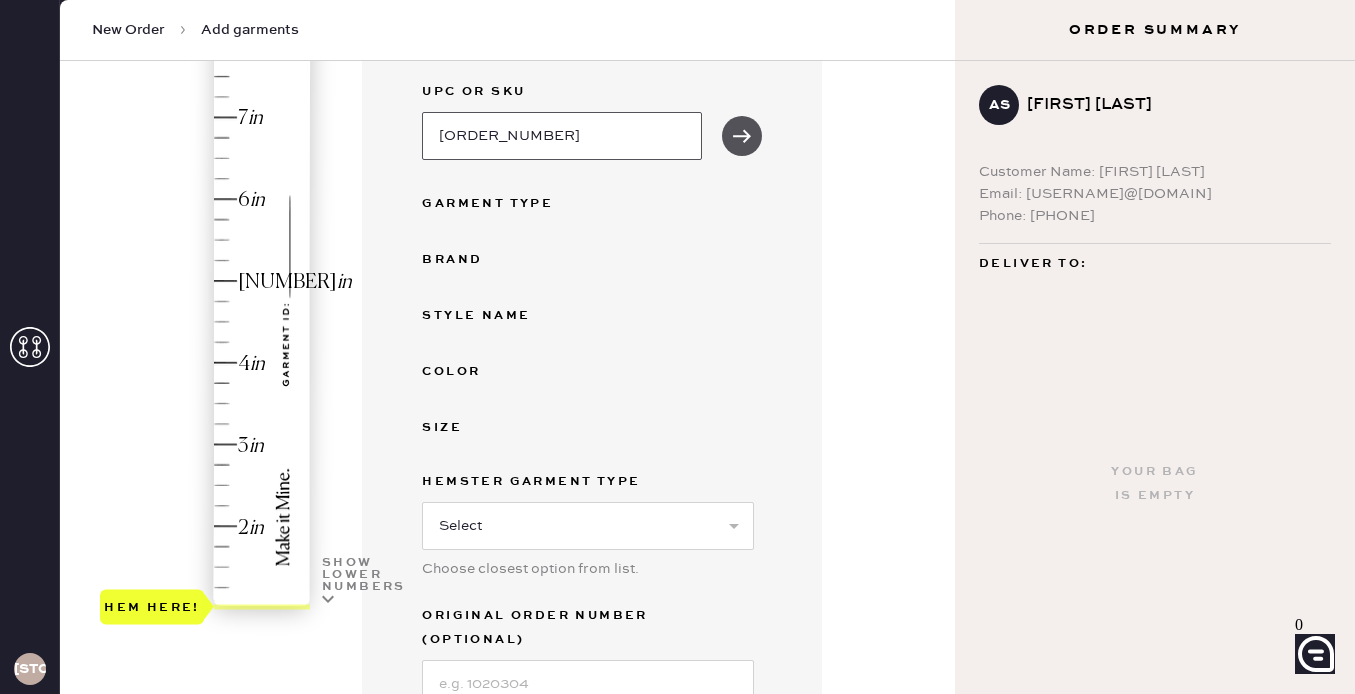 type on "[ORDER_NUMBER]" 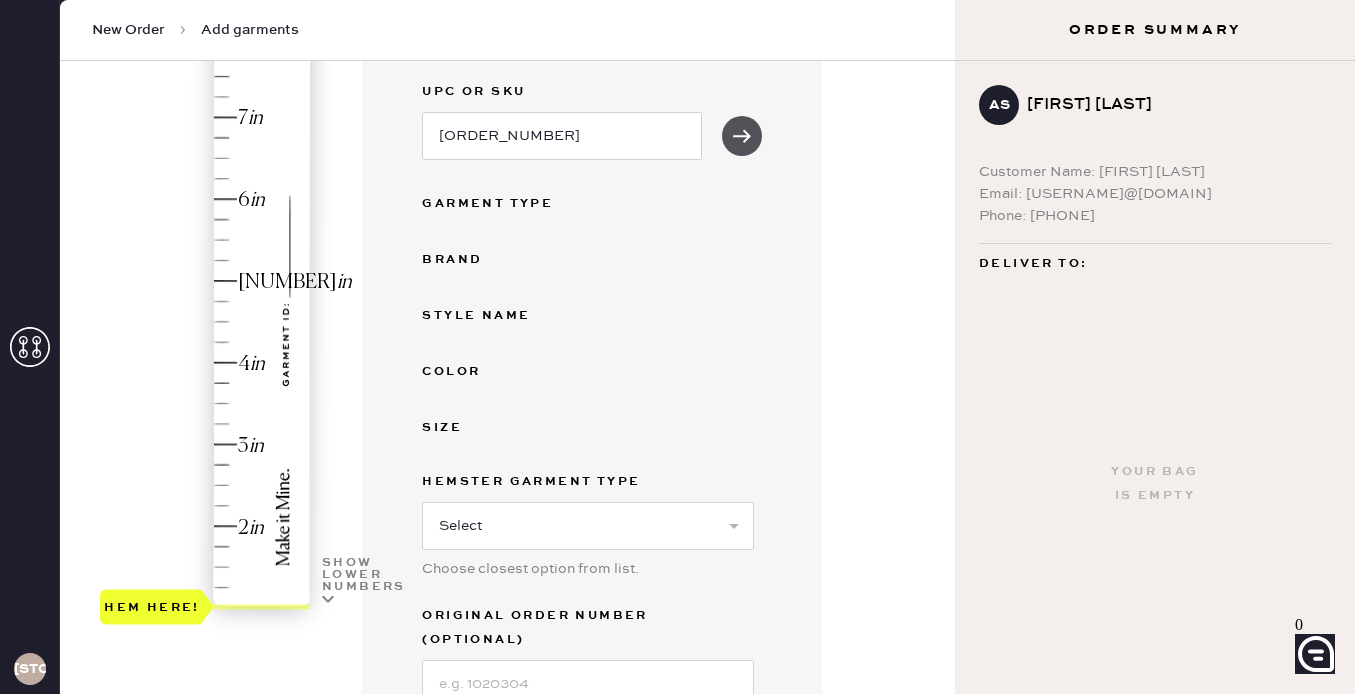 click at bounding box center (742, 136) 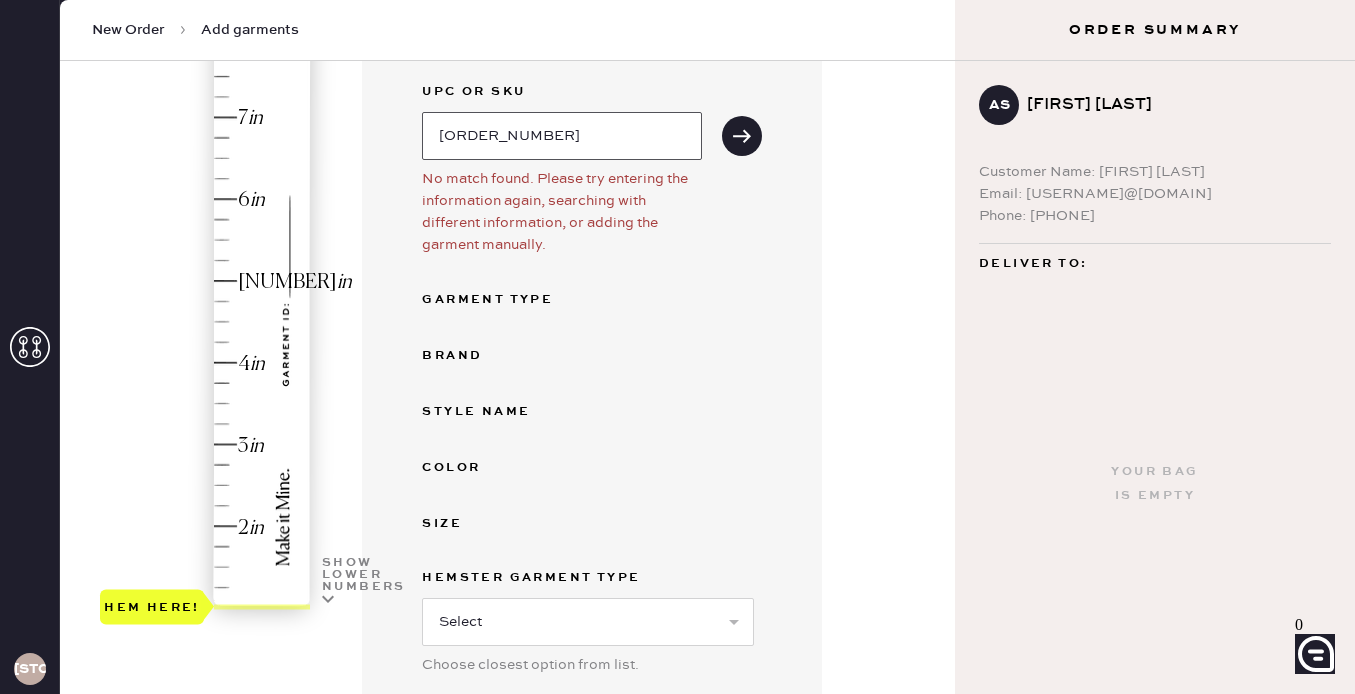 click on "[ORDER_NUMBER]" at bounding box center [562, 136] 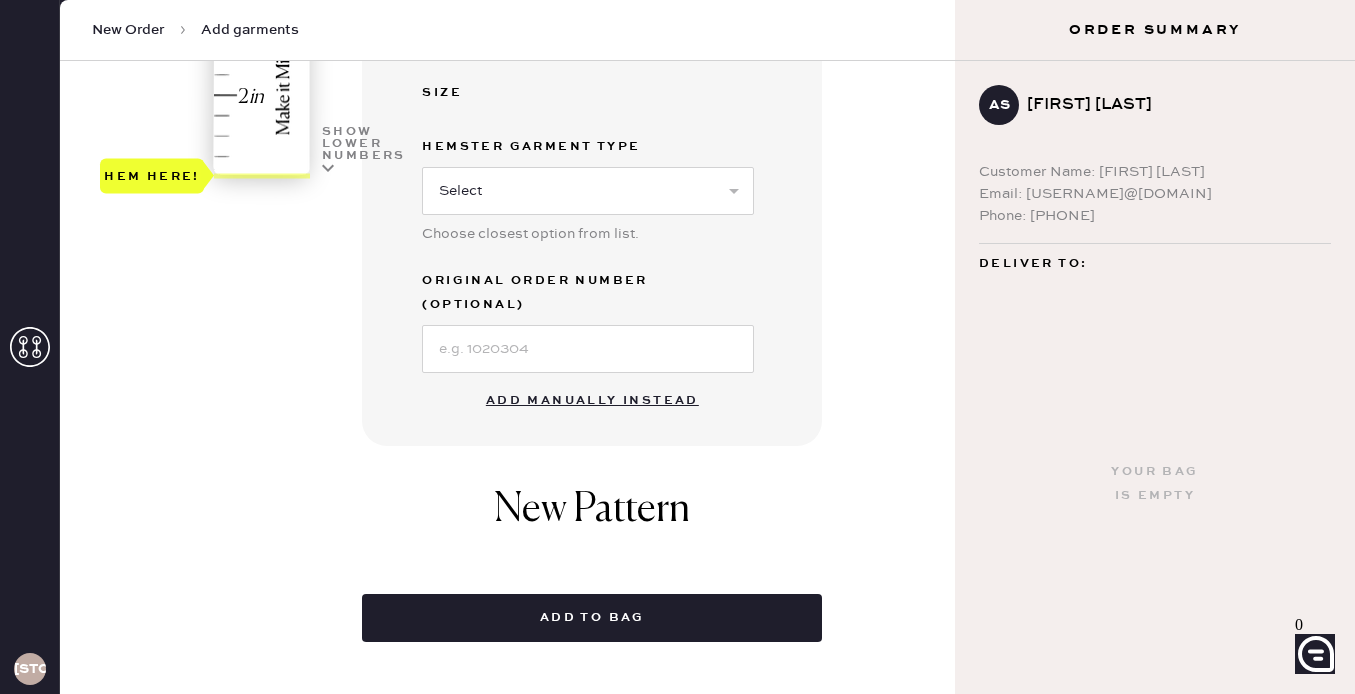 scroll, scrollTop: 693, scrollLeft: 0, axis: vertical 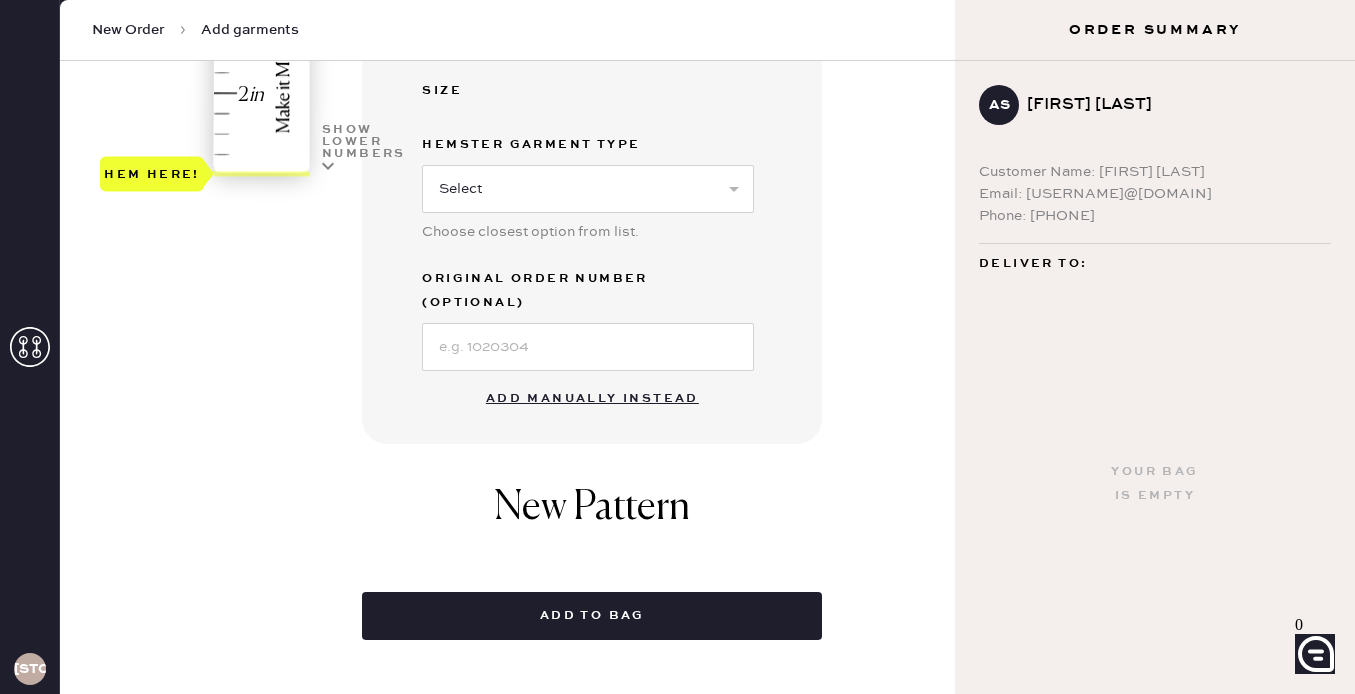 click on "Add manually instead" at bounding box center [592, 399] 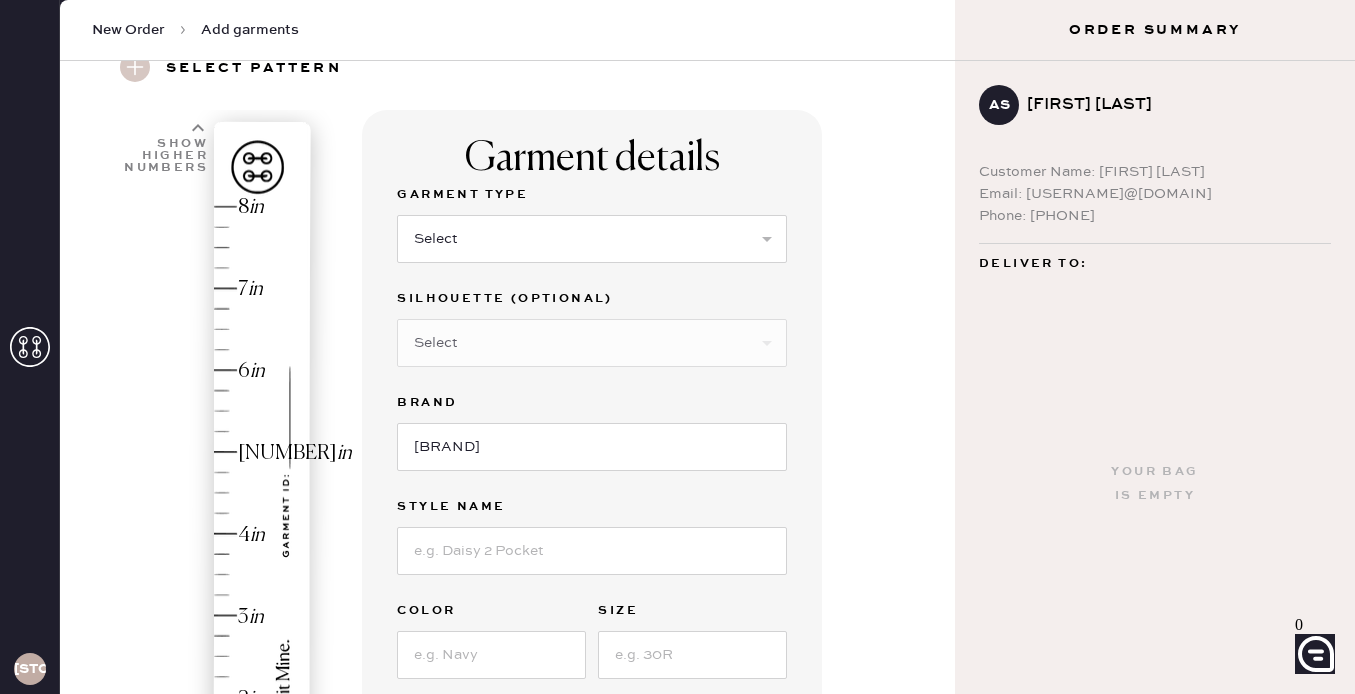scroll, scrollTop: 67, scrollLeft: 0, axis: vertical 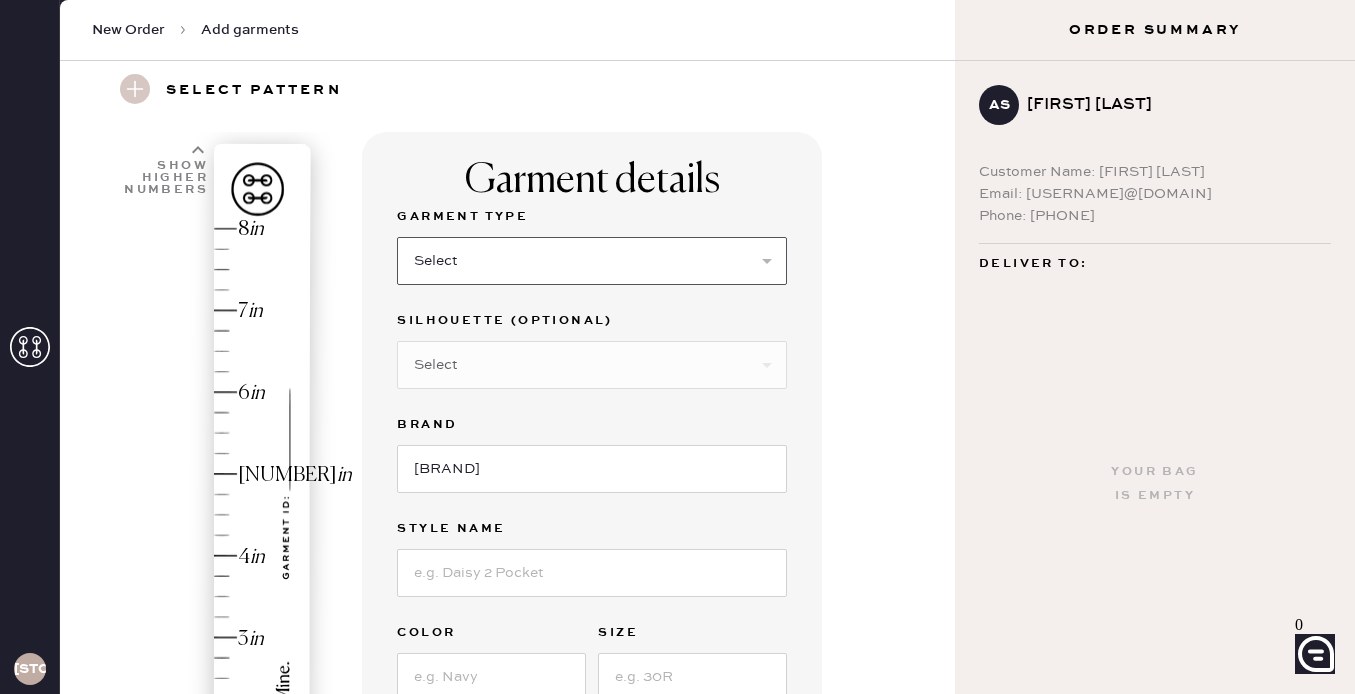 click on "Select Basic Skirt Jeans Leggings Pants Shorts Basic Sleeved Dress Basic Sleeveless Dress Basic Strap Dress Strap Jumpsuit Button Down Top Sleeved Top Sleeveless Top" at bounding box center [592, 261] 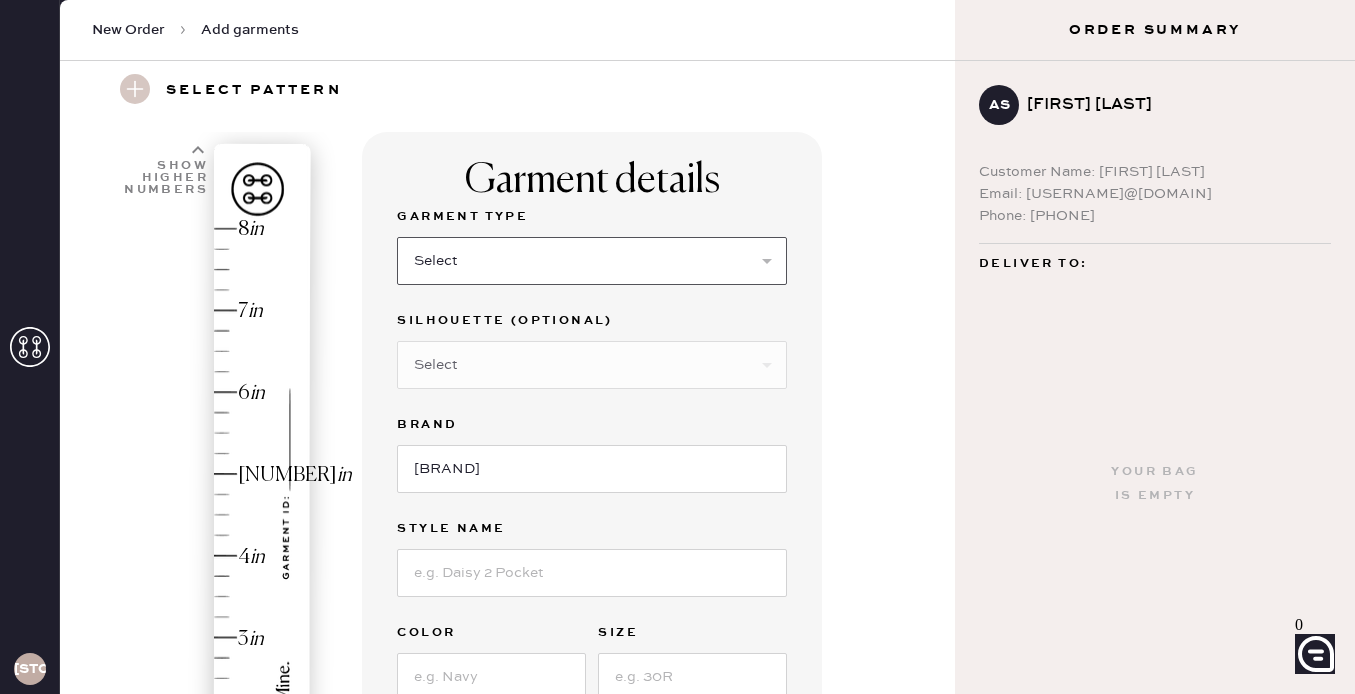 select on "7" 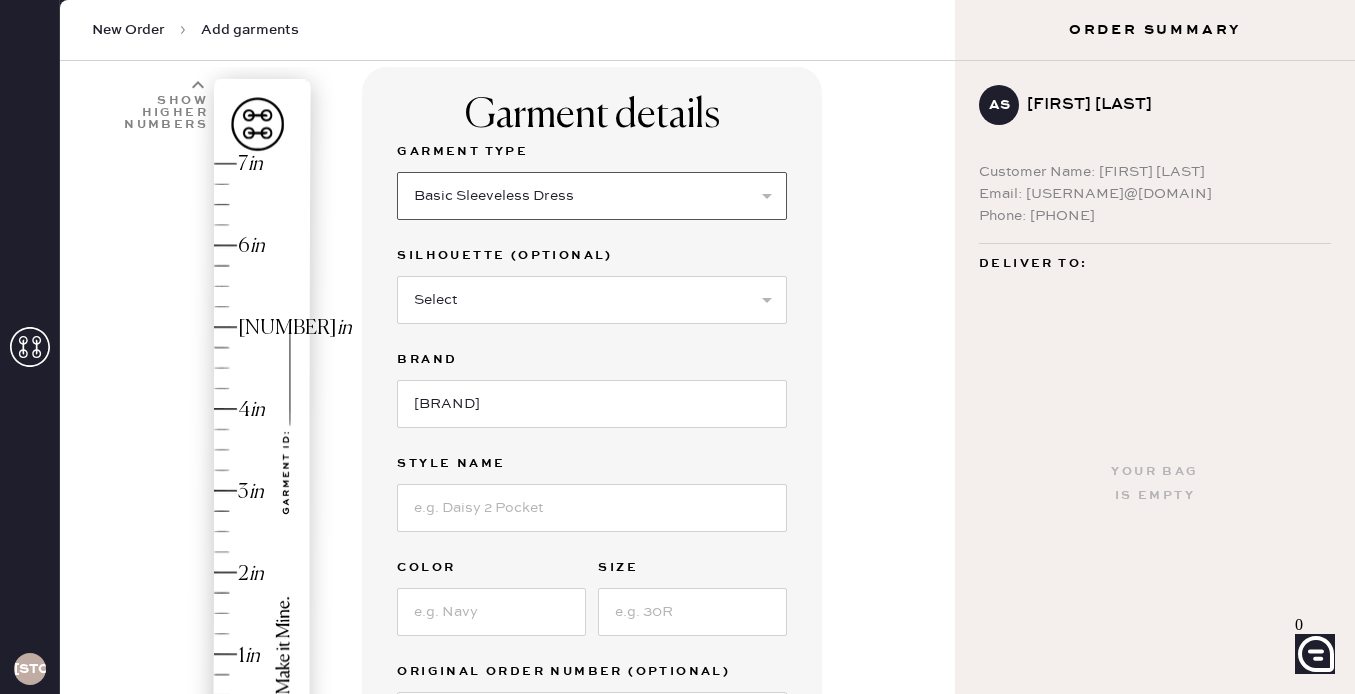 scroll, scrollTop: 141, scrollLeft: 0, axis: vertical 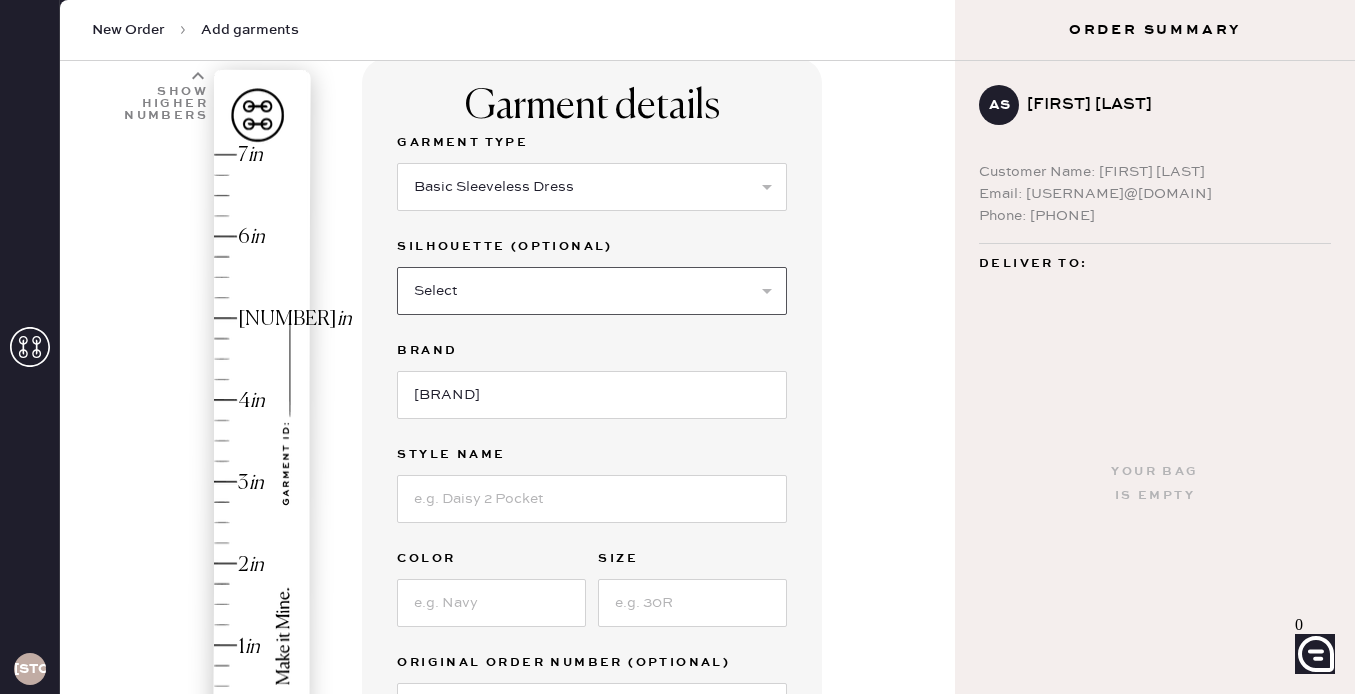 click on "Select Maxi Dress Midi Dress Mini Dress Other" at bounding box center (592, 291) 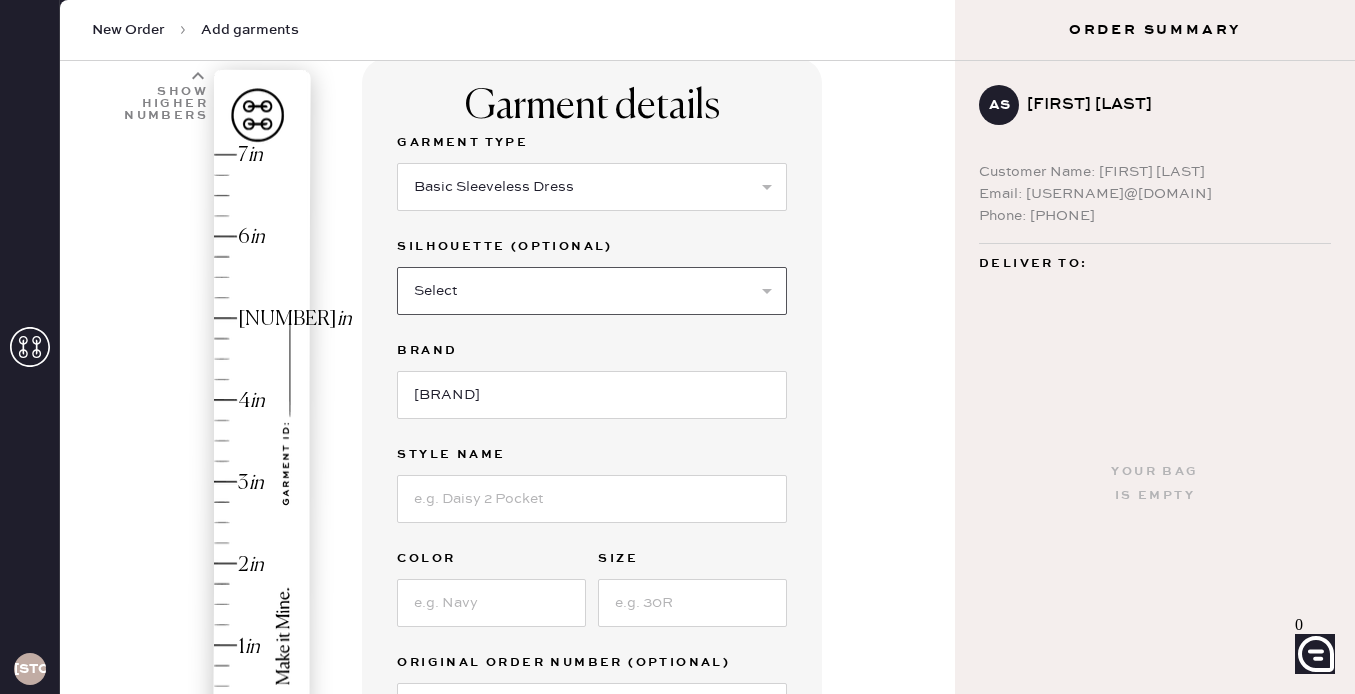 select on "[NUMBER]" 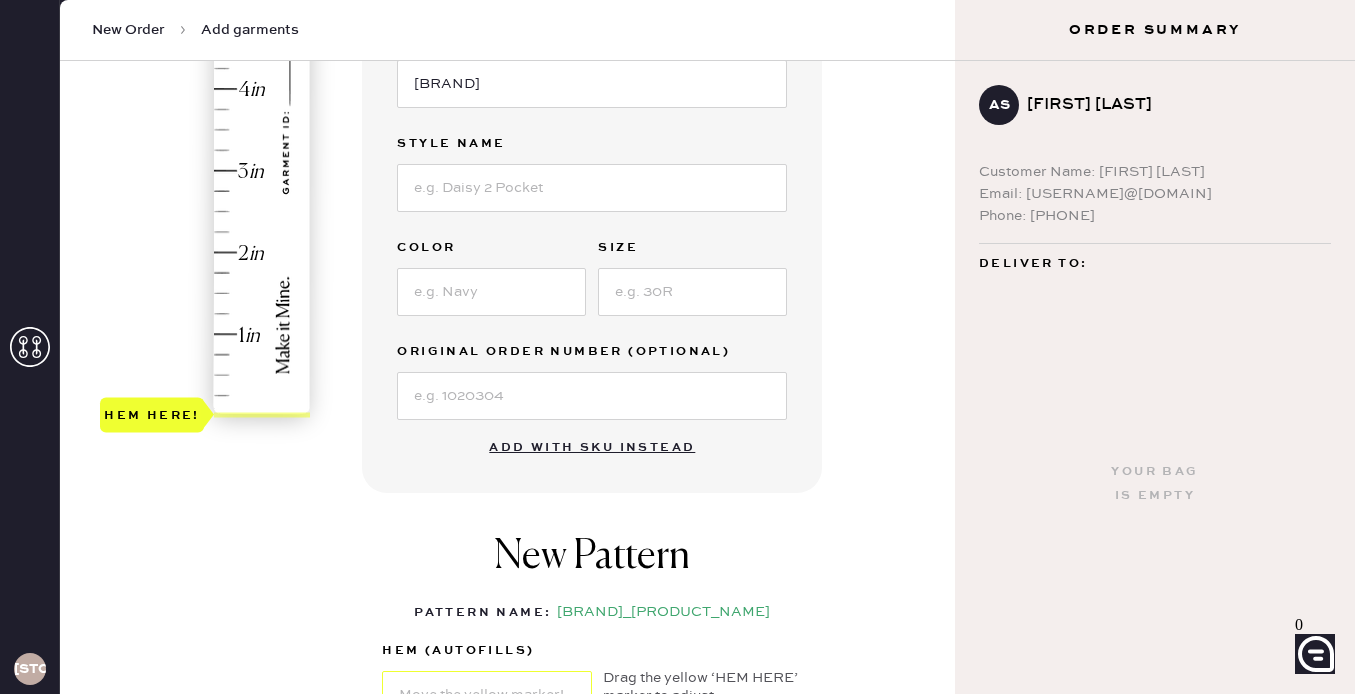 scroll, scrollTop: 466, scrollLeft: 0, axis: vertical 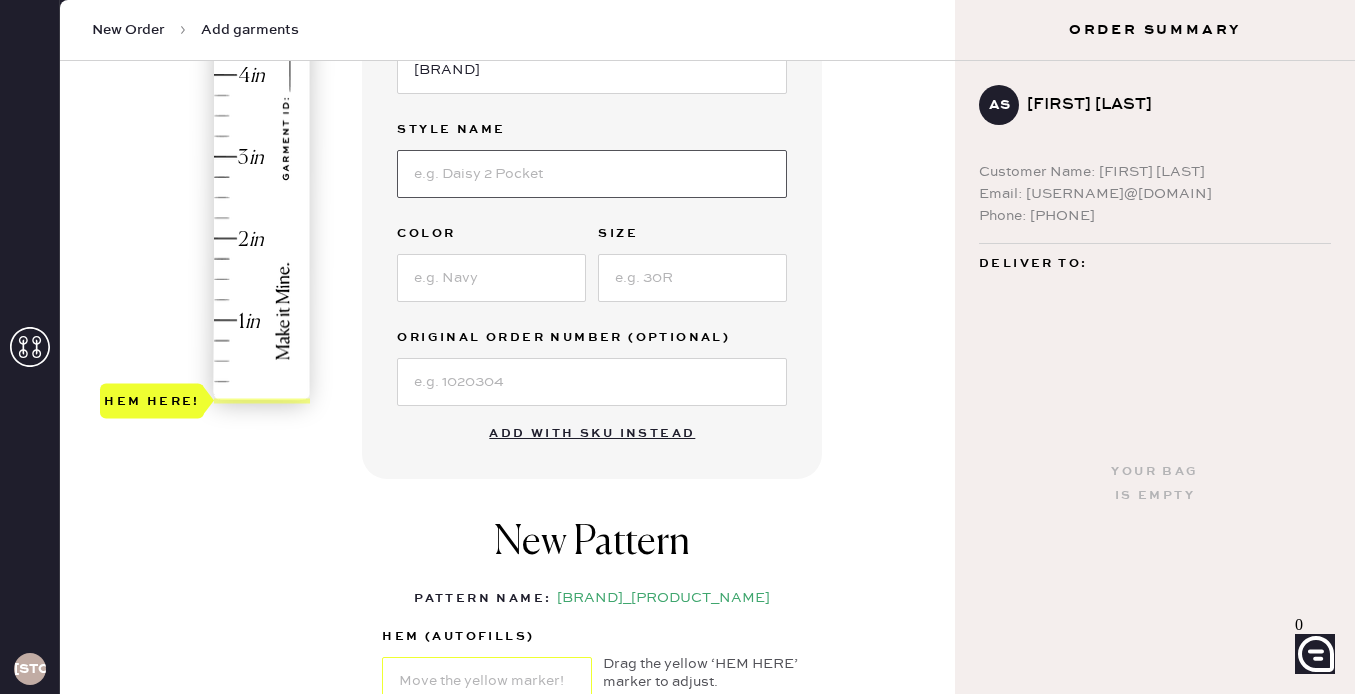 click at bounding box center [592, 174] 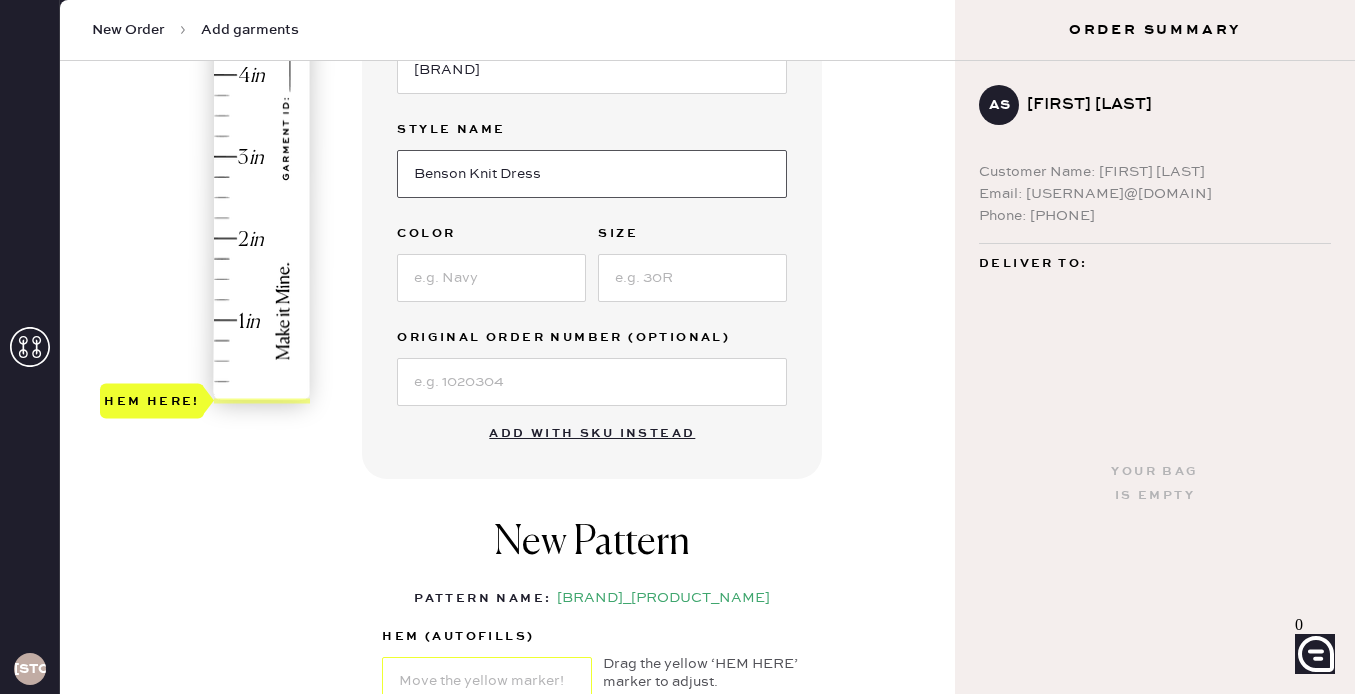type on "Benson Knit Dress" 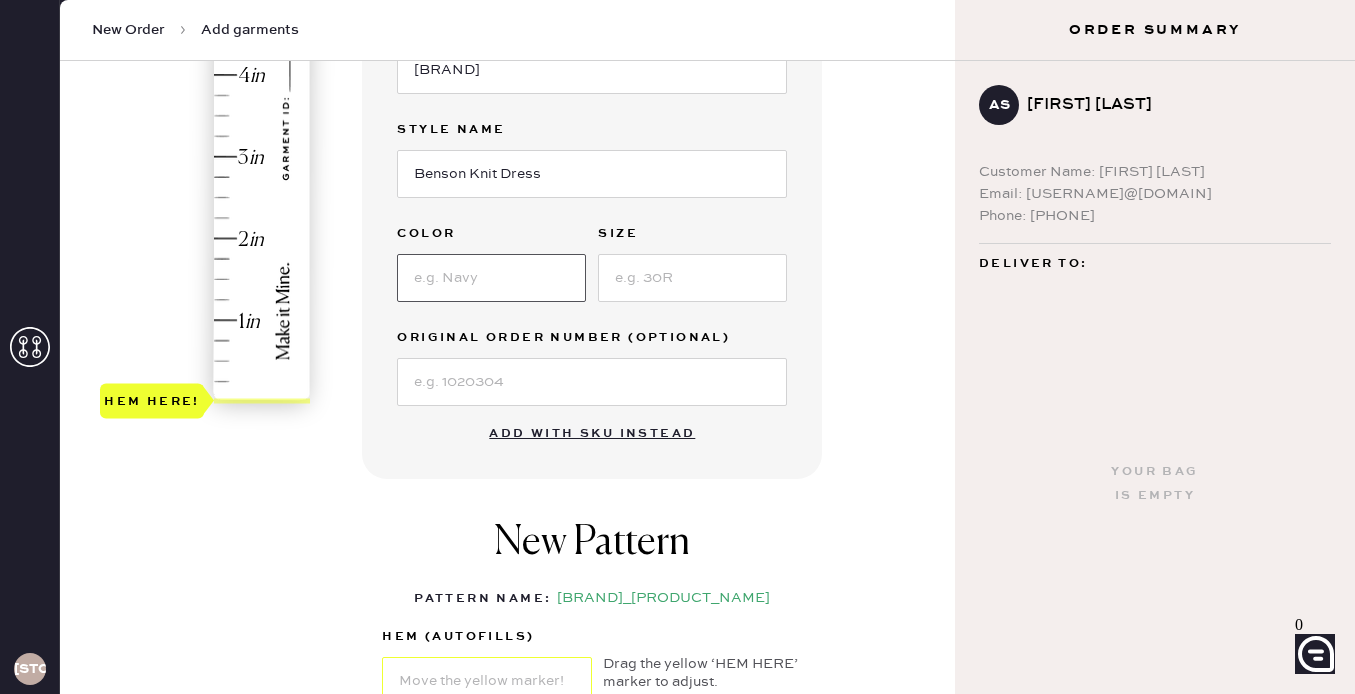 click at bounding box center [491, 278] 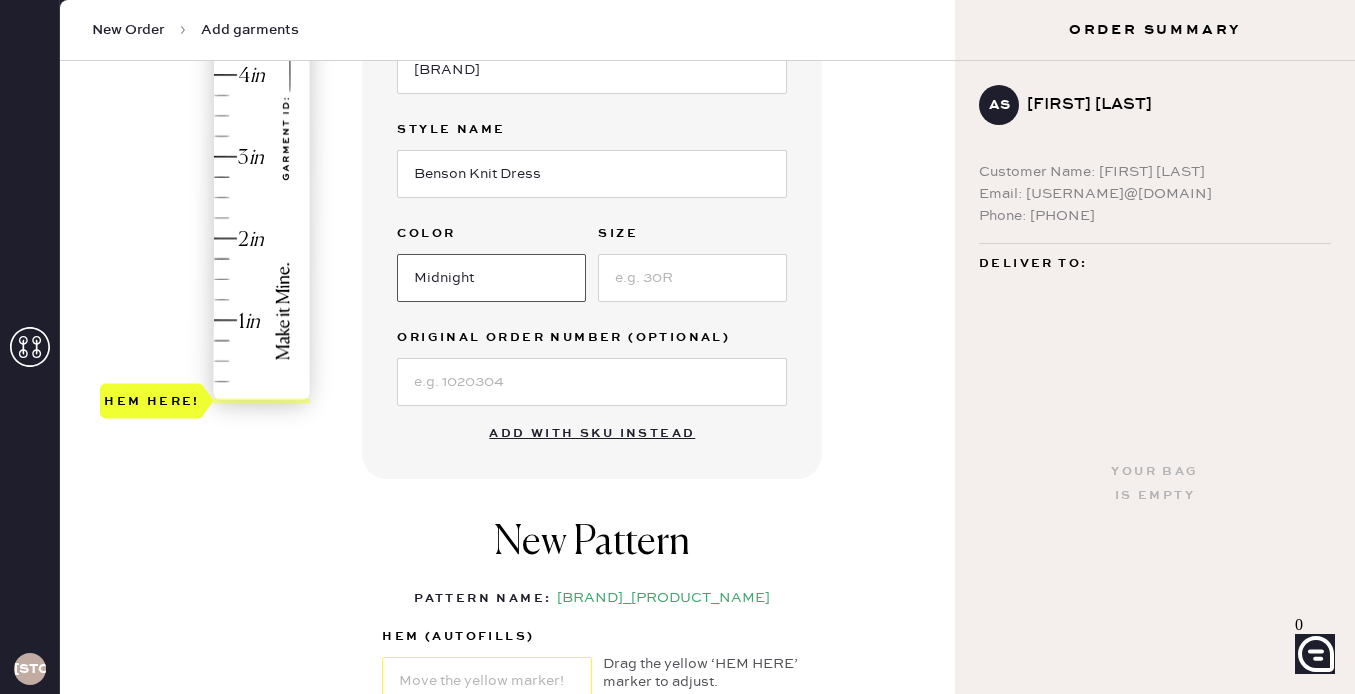 type on "Midnight" 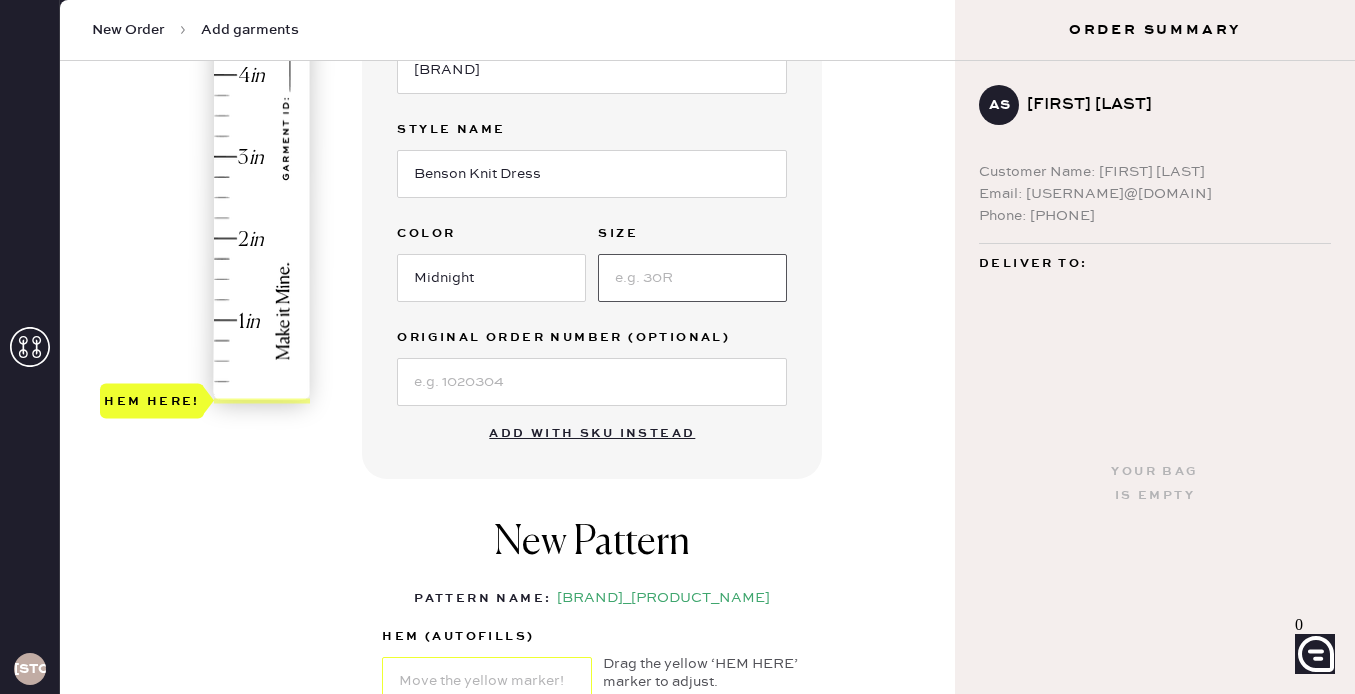 click at bounding box center [692, 278] 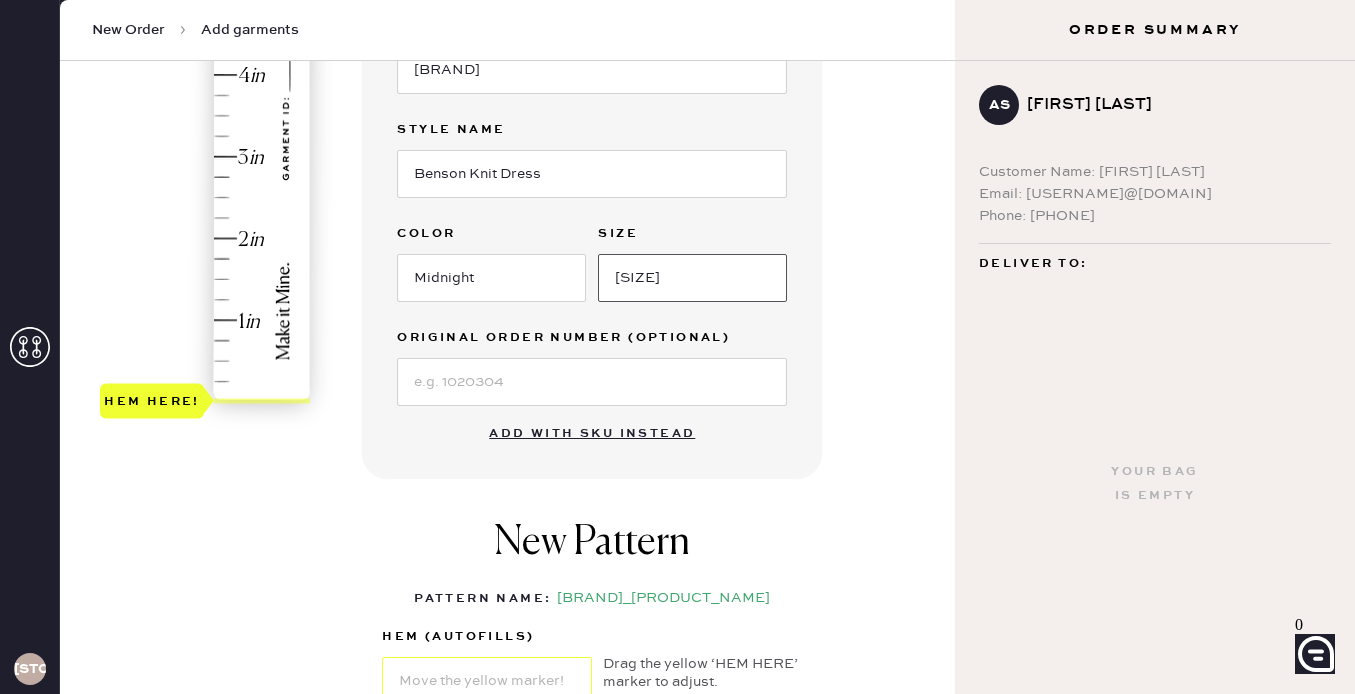 type on "[SIZE]" 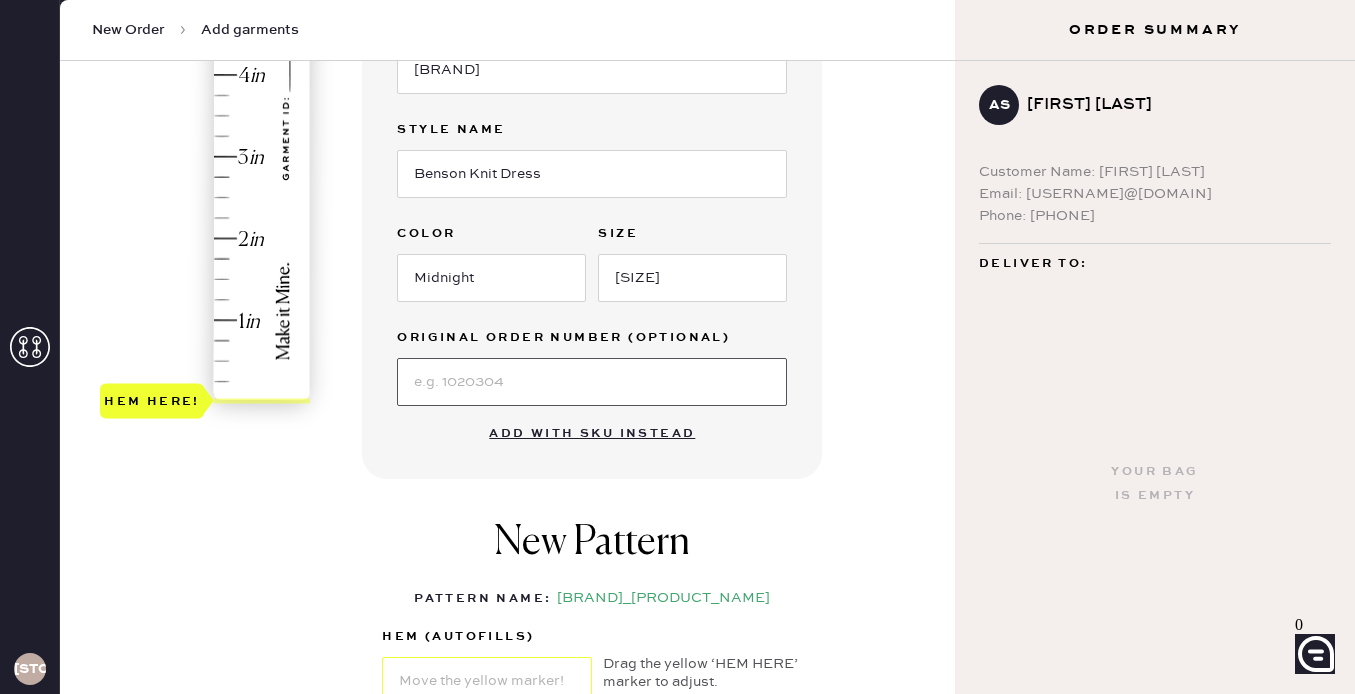 click at bounding box center (592, 382) 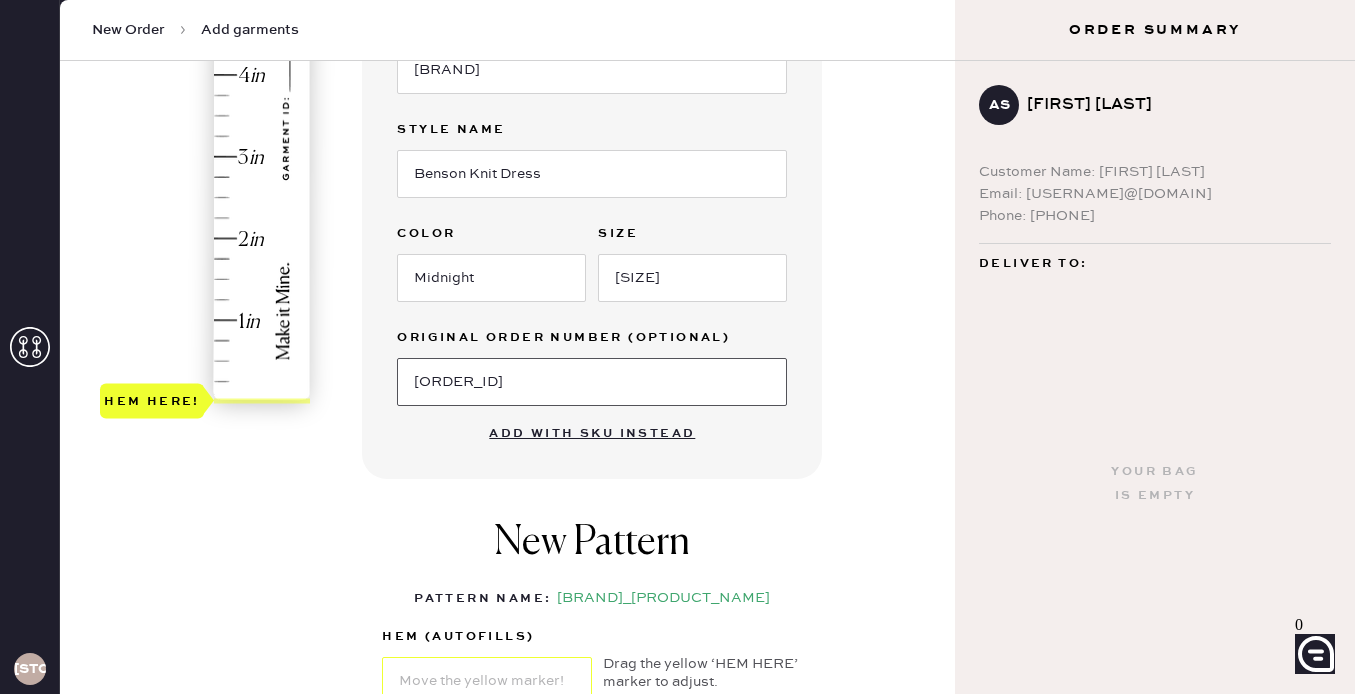 click on "[ORDER_ID]" at bounding box center [592, 382] 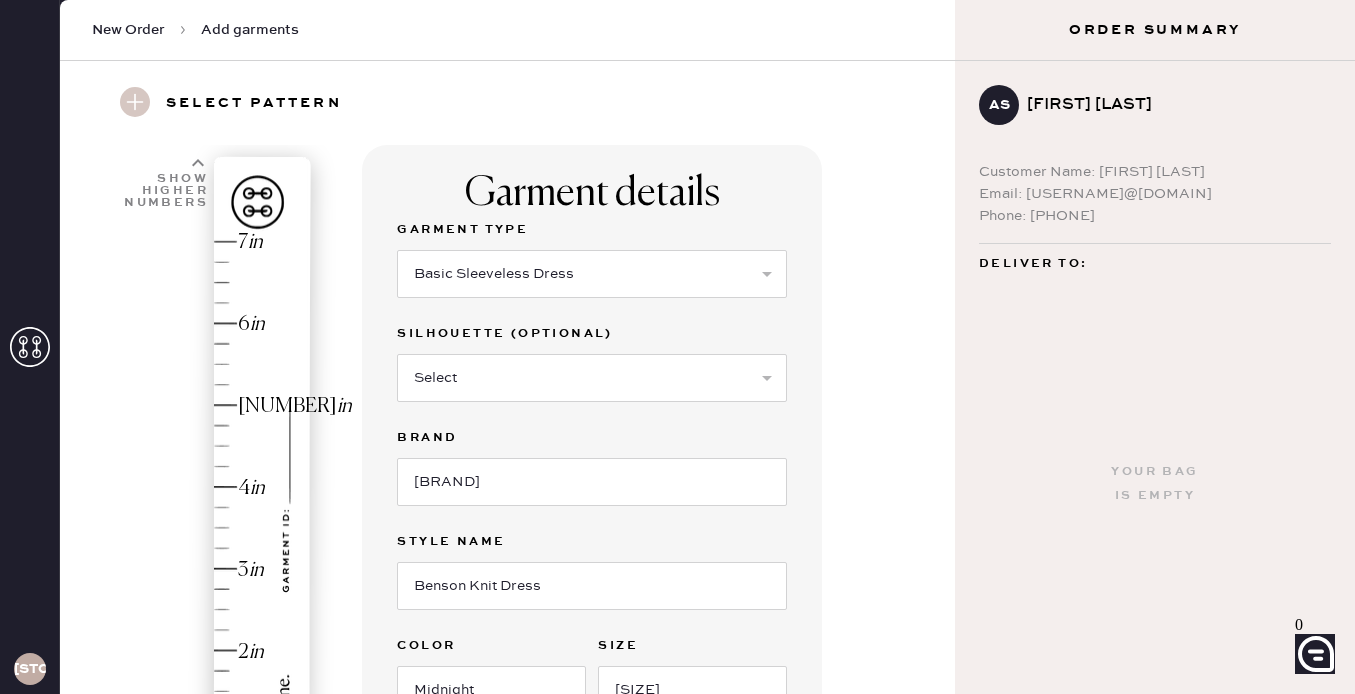 scroll, scrollTop: 35, scrollLeft: 0, axis: vertical 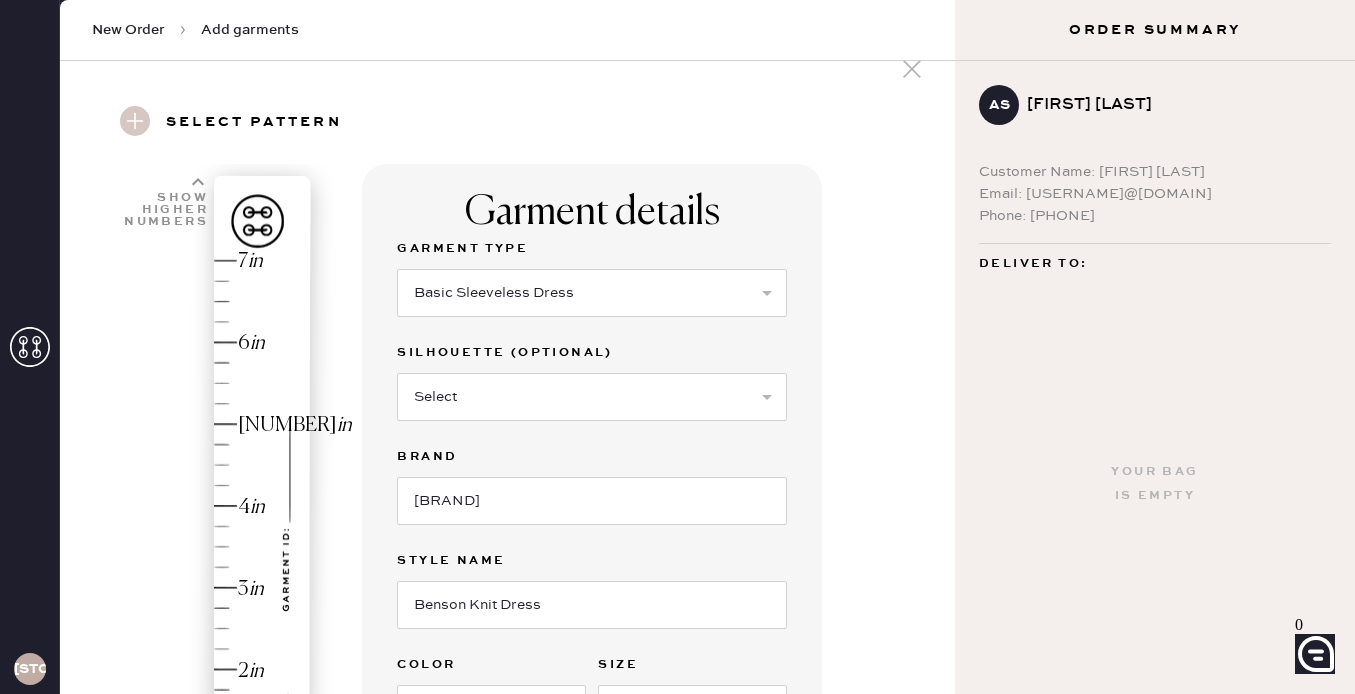 type on "[ORDER_ID]" 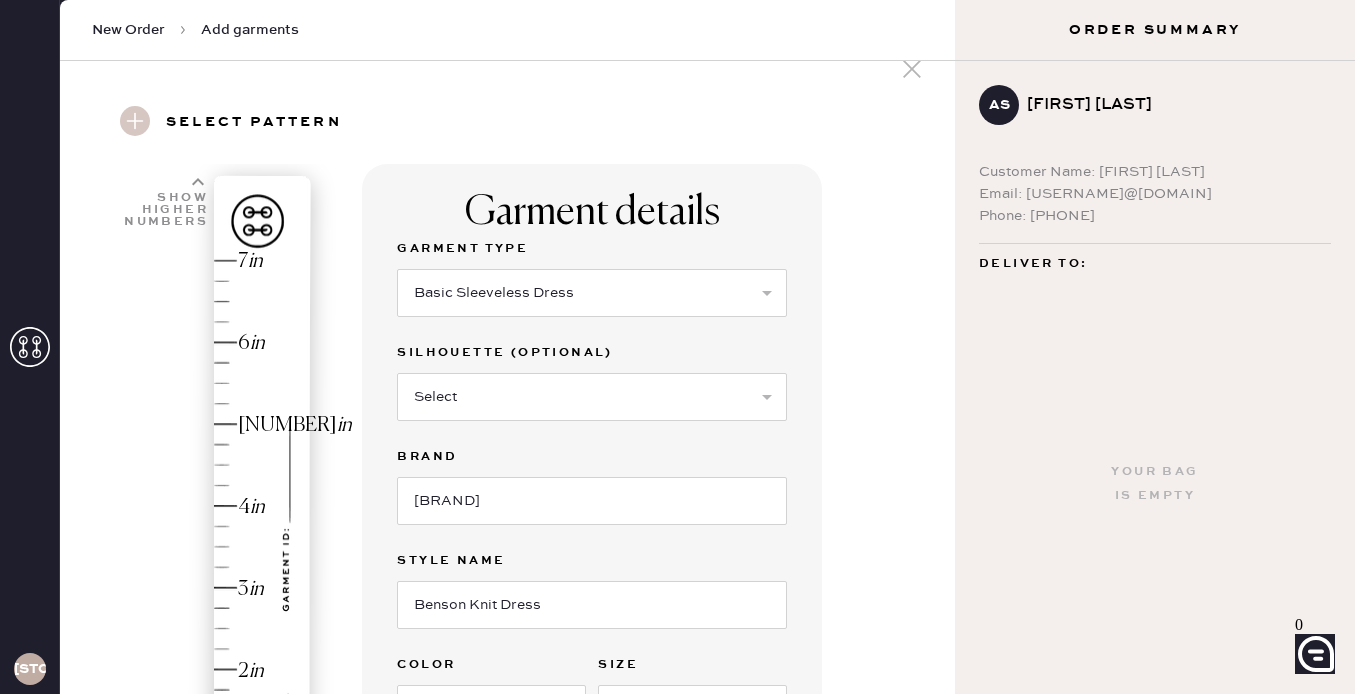click on "Show higher numbers" at bounding box center (165, 210) 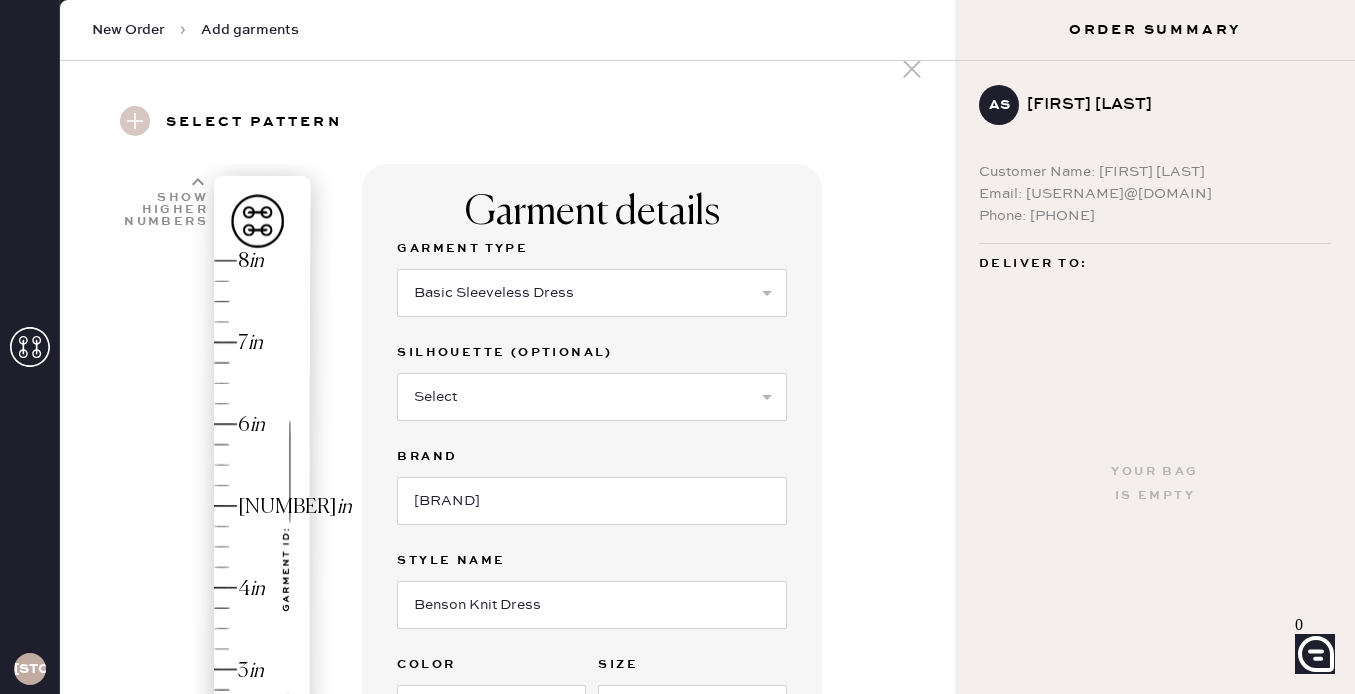 click on "Show higher numbers" at bounding box center (165, 210) 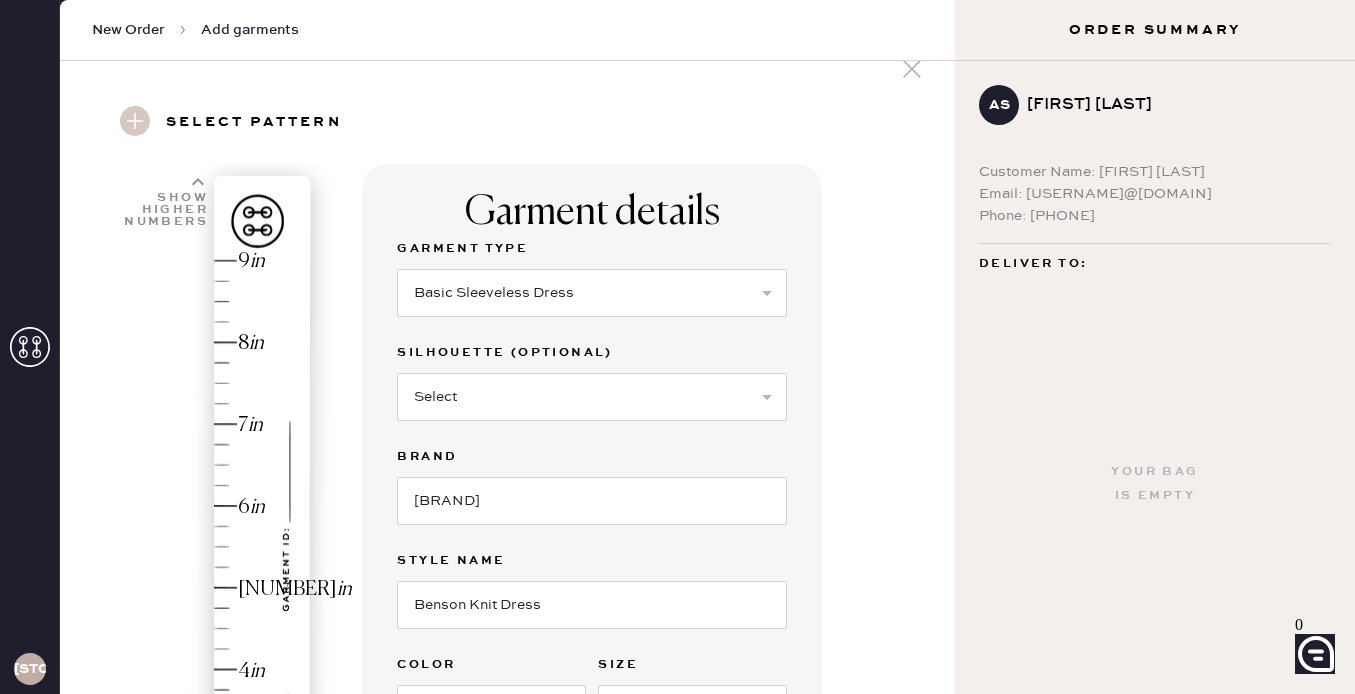 click on "Show higher numbers" at bounding box center (165, 210) 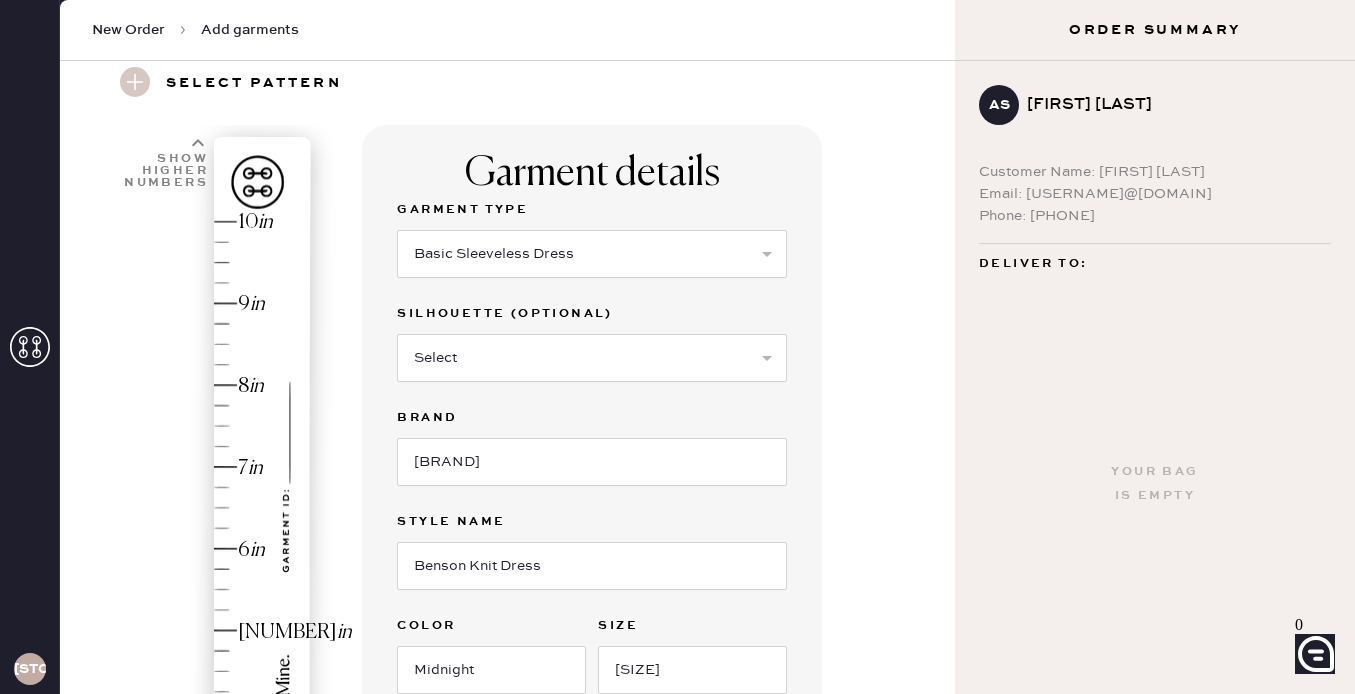scroll, scrollTop: 73, scrollLeft: 0, axis: vertical 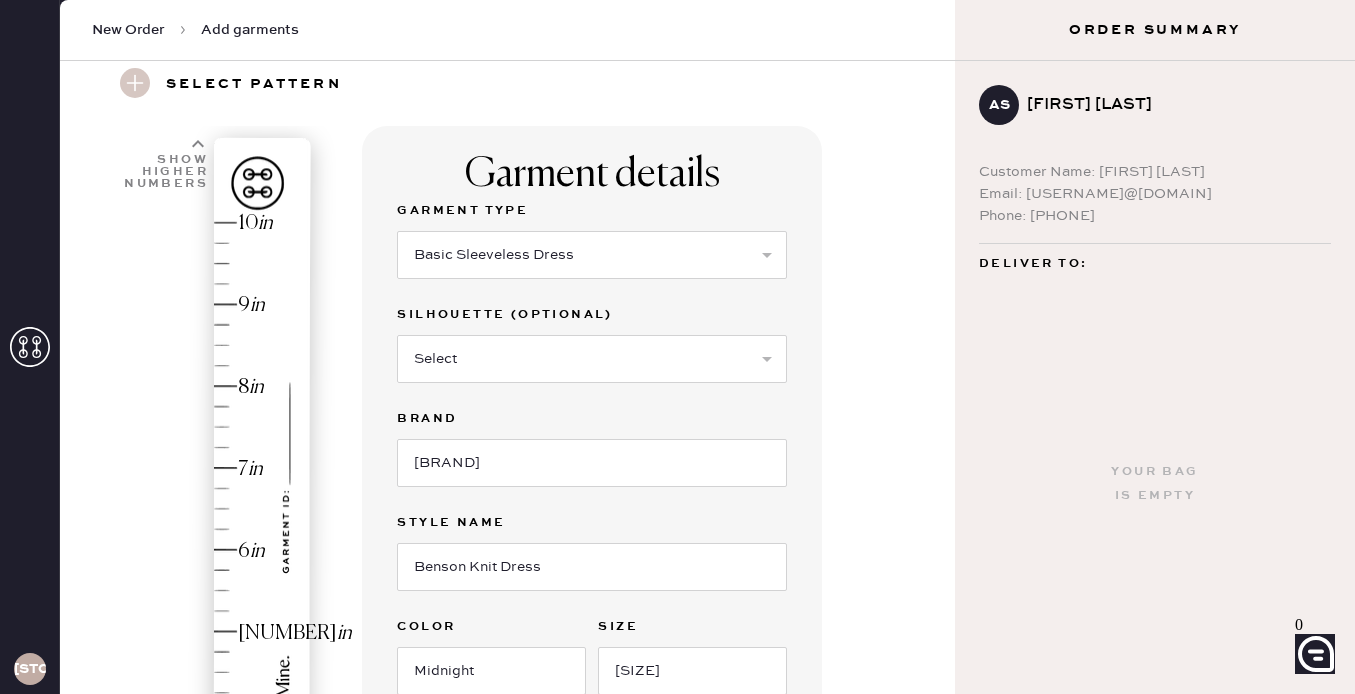 click on "Hem here!" at bounding box center [206, 509] 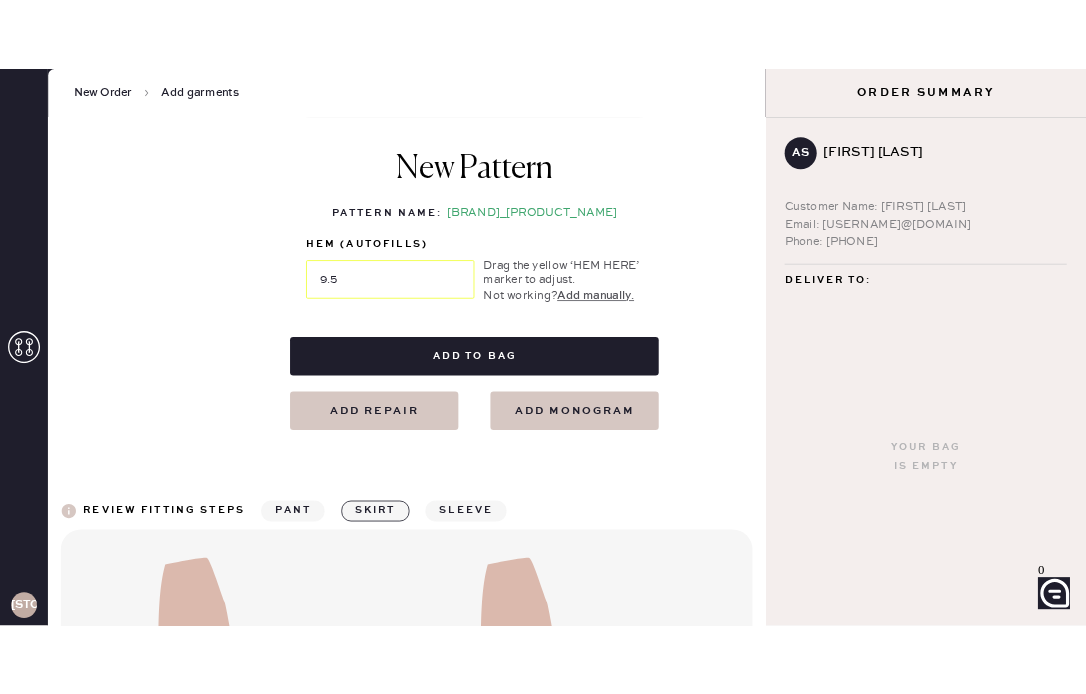 scroll, scrollTop: 927, scrollLeft: 0, axis: vertical 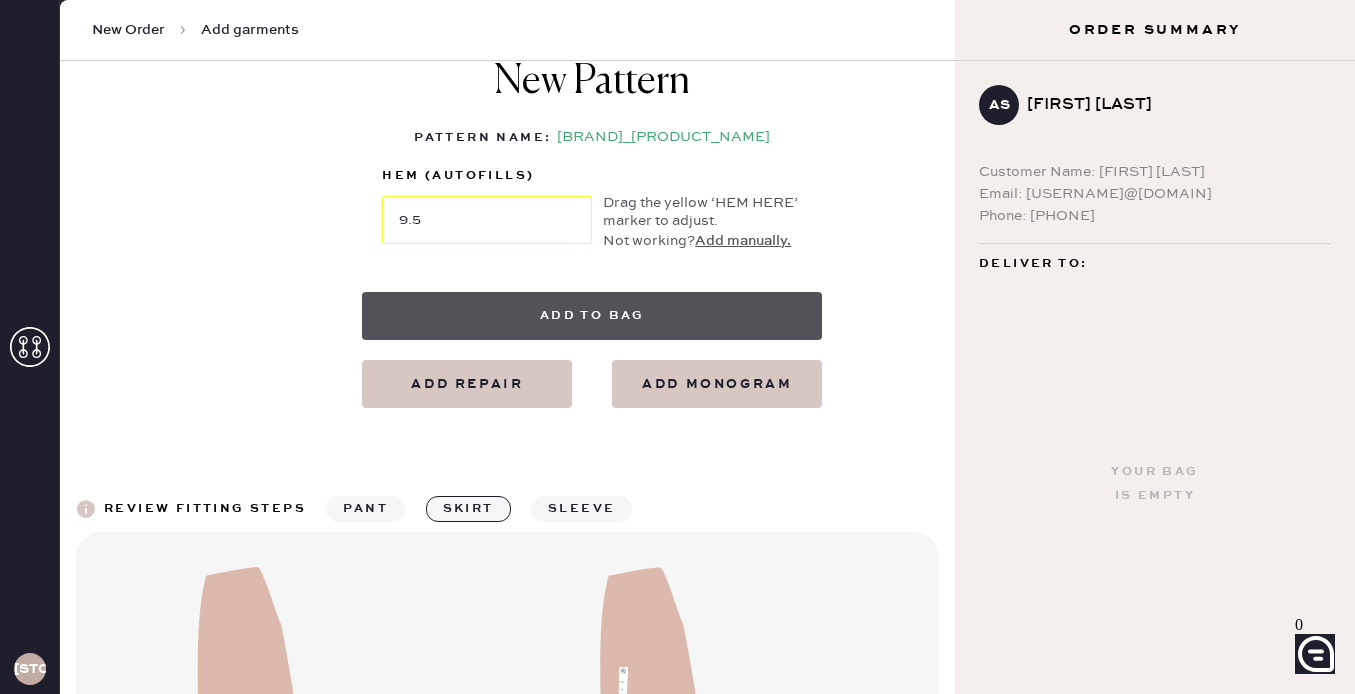 click on "Add to bag" at bounding box center [592, 316] 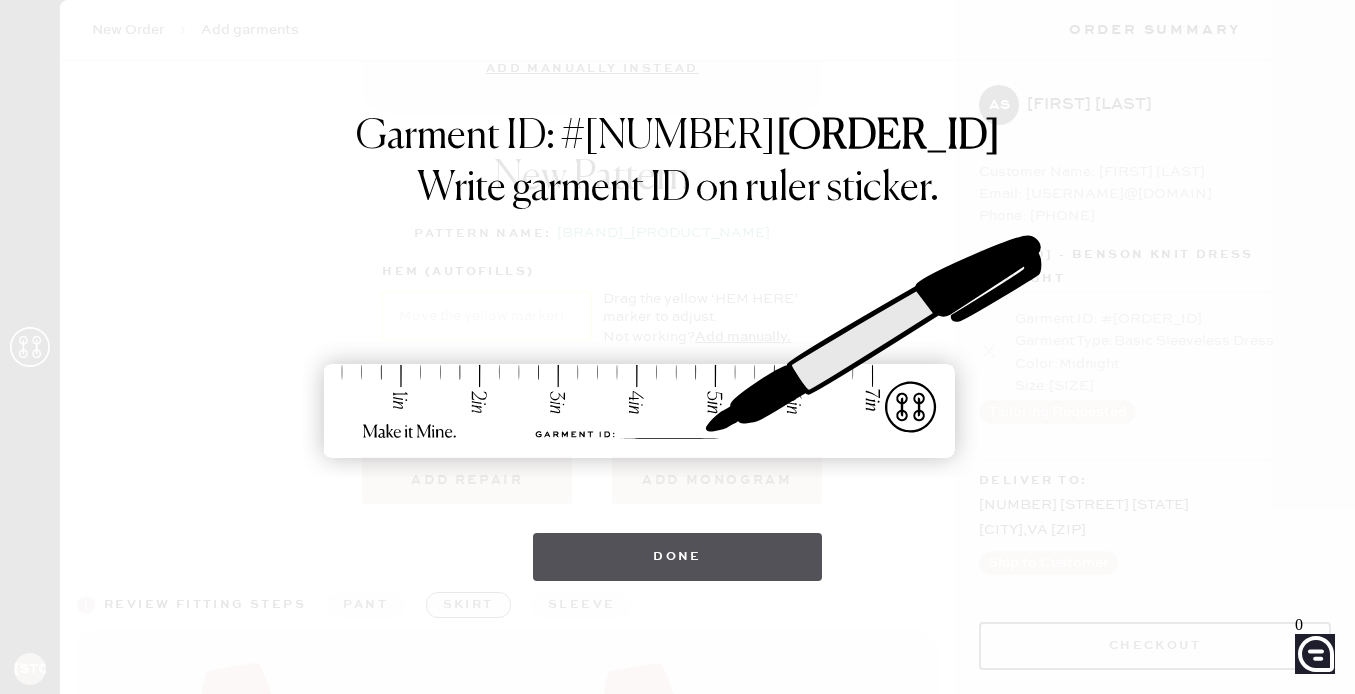 click on "Done" at bounding box center [677, 557] 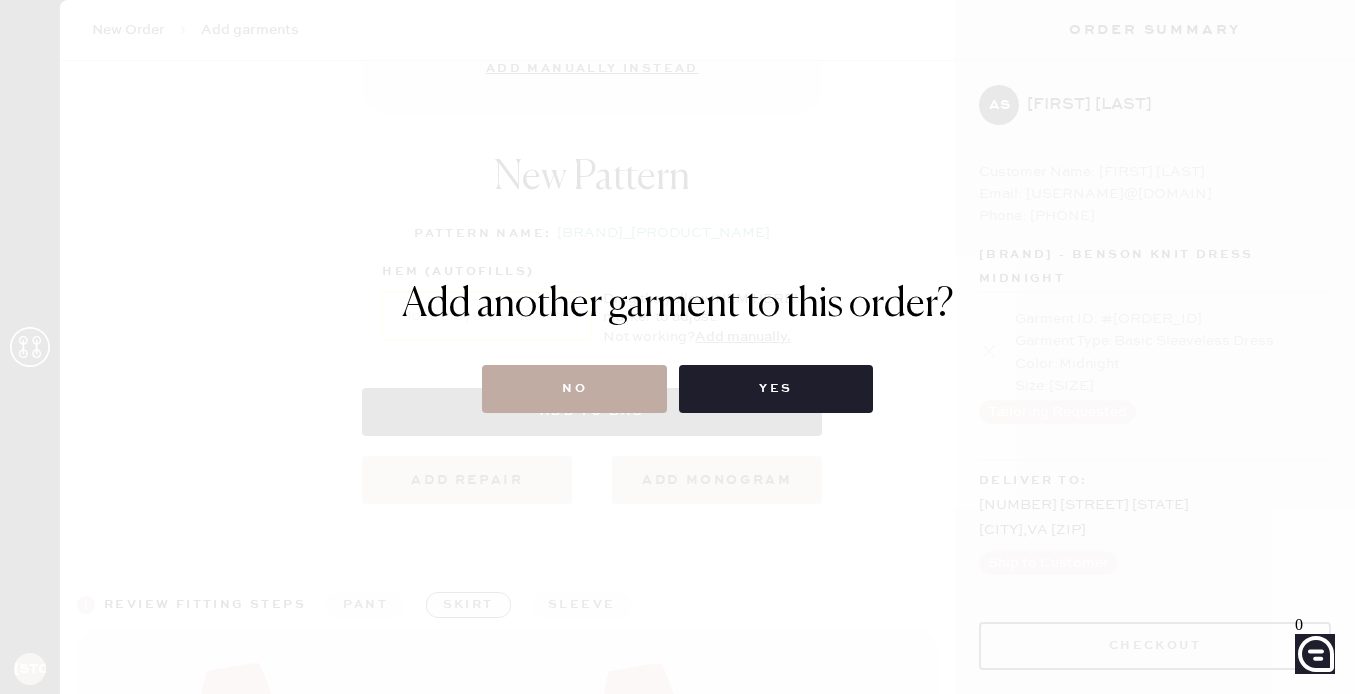 click on "No" at bounding box center [574, 389] 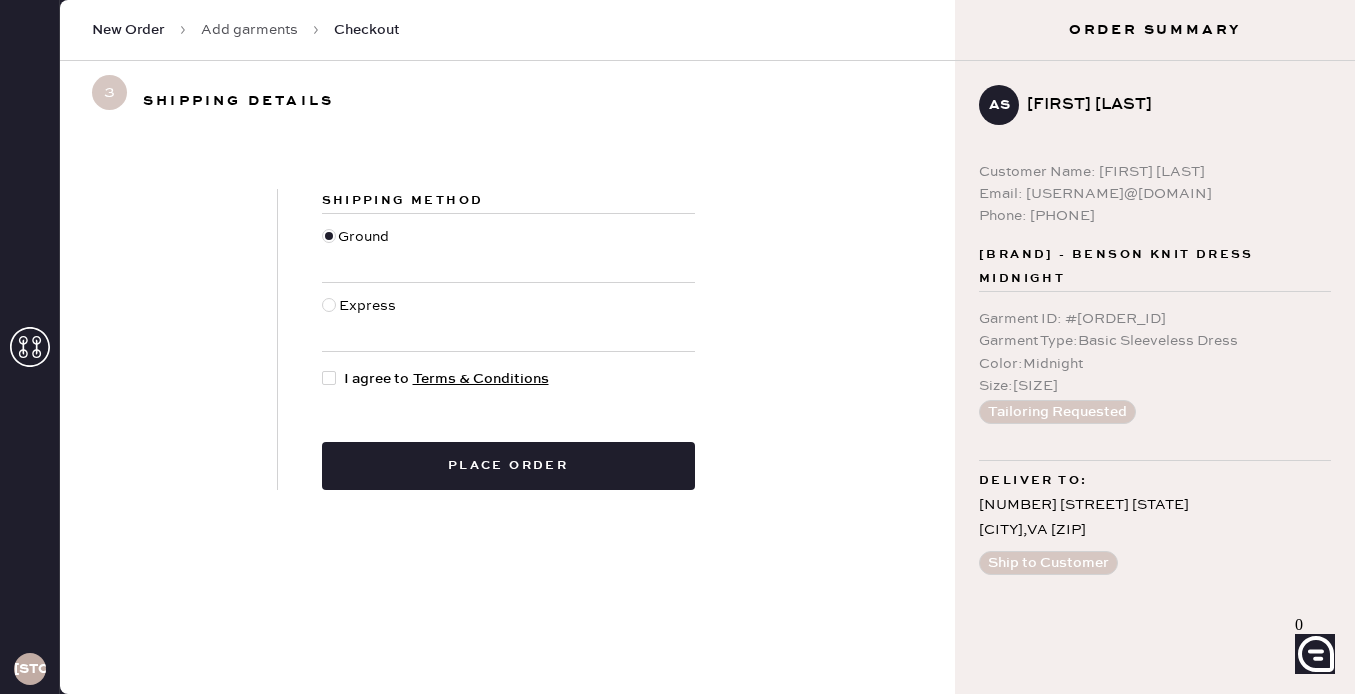 click at bounding box center (329, 378) 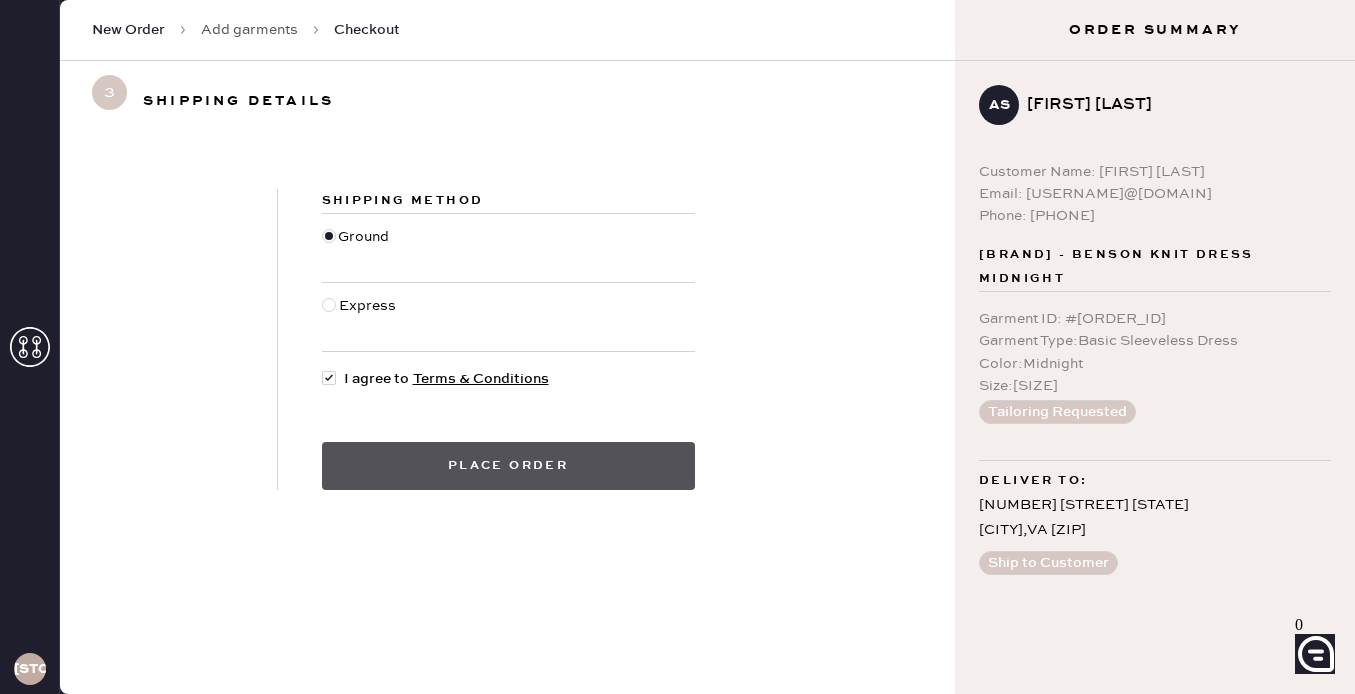 click on "Place order" at bounding box center [508, 466] 